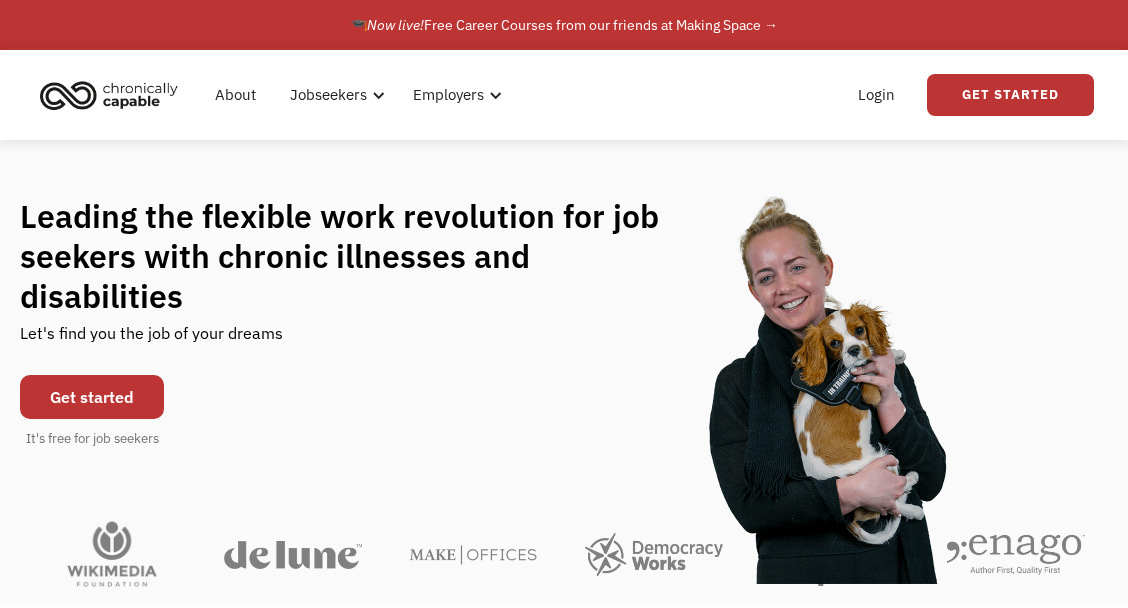 scroll, scrollTop: 0, scrollLeft: 0, axis: both 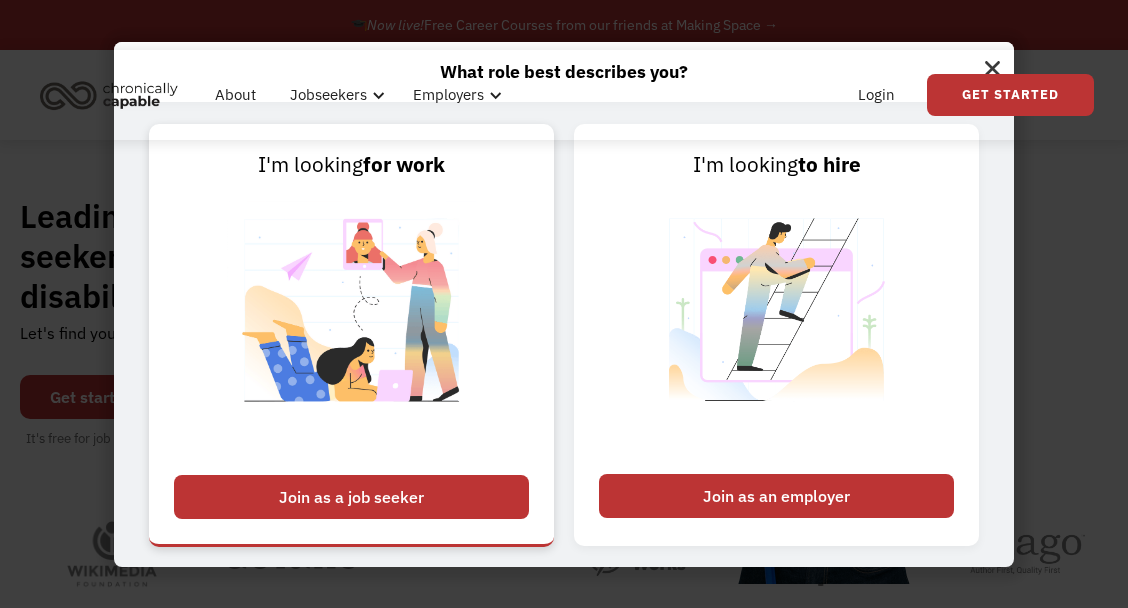 click on "Join as a job seeker" at bounding box center [351, 497] 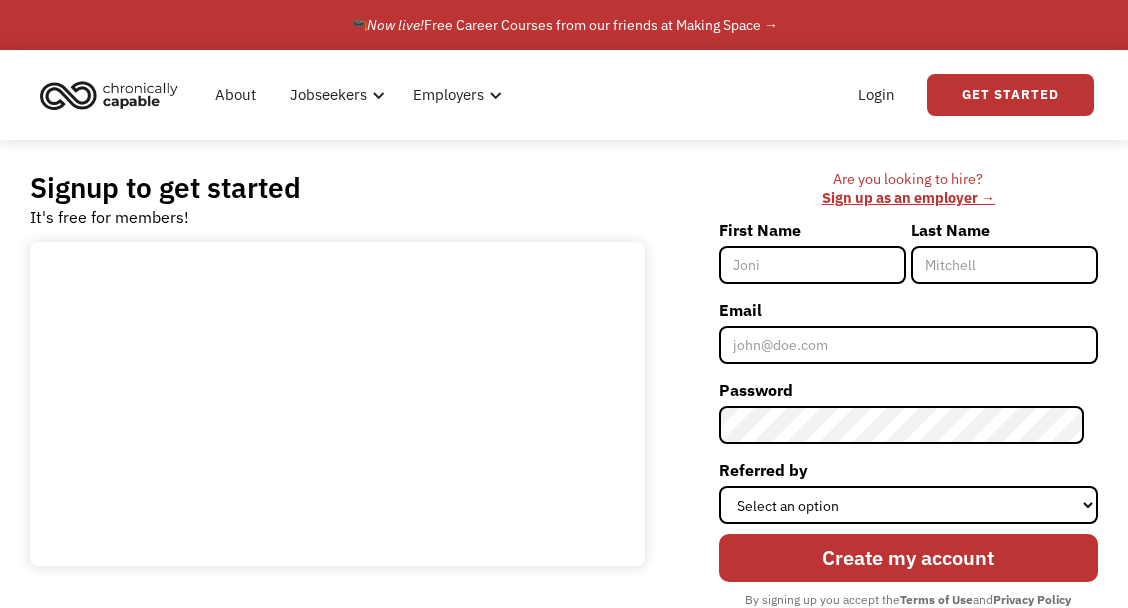 scroll, scrollTop: 0, scrollLeft: 0, axis: both 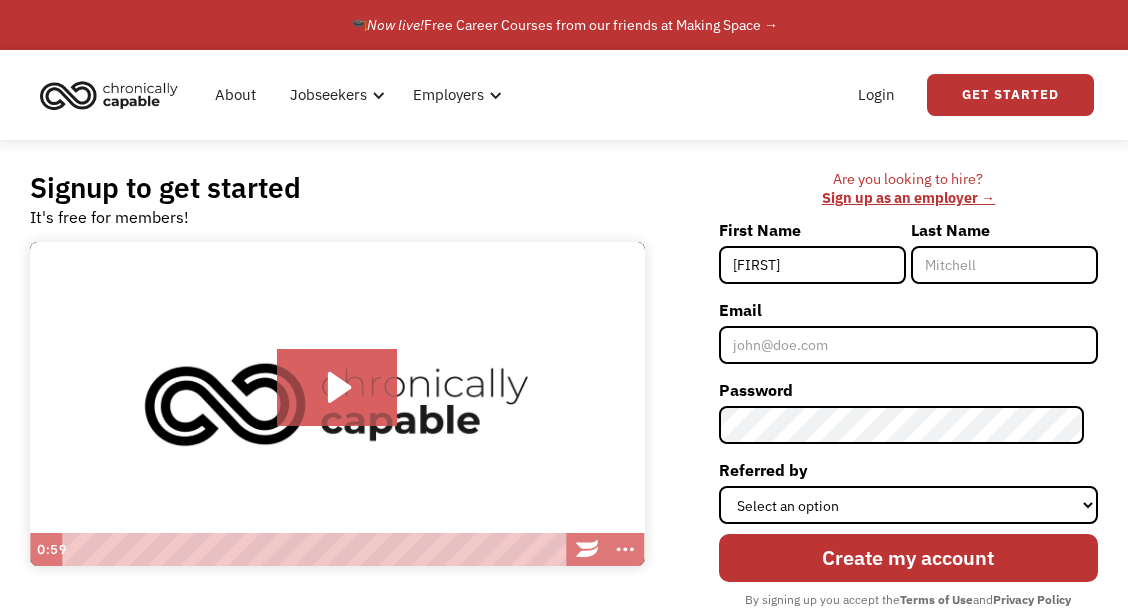 type on "Noel" 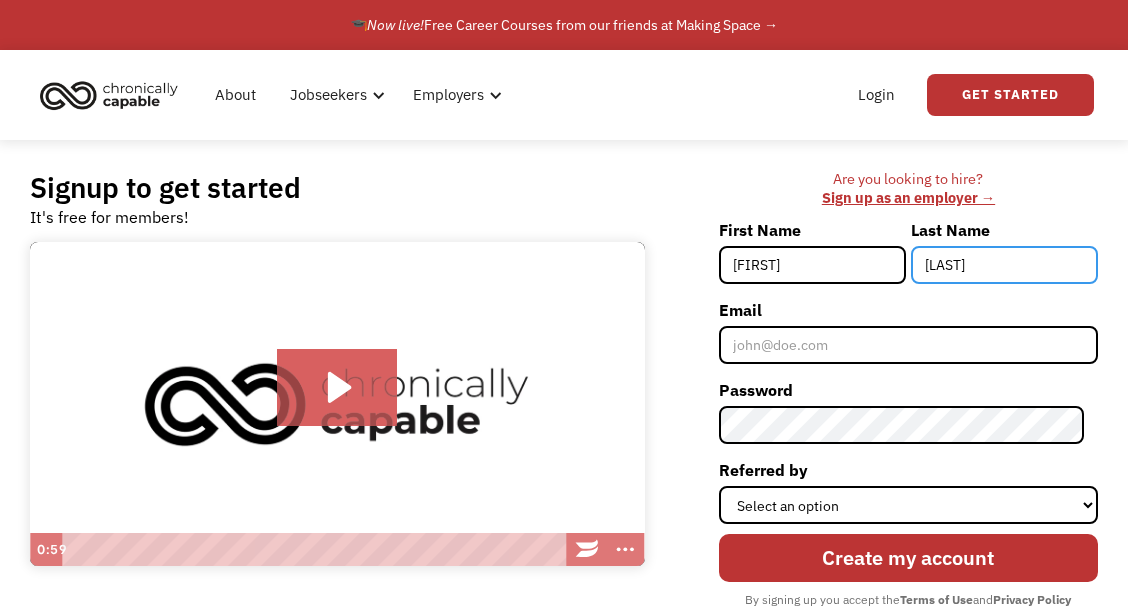 type on "Russo" 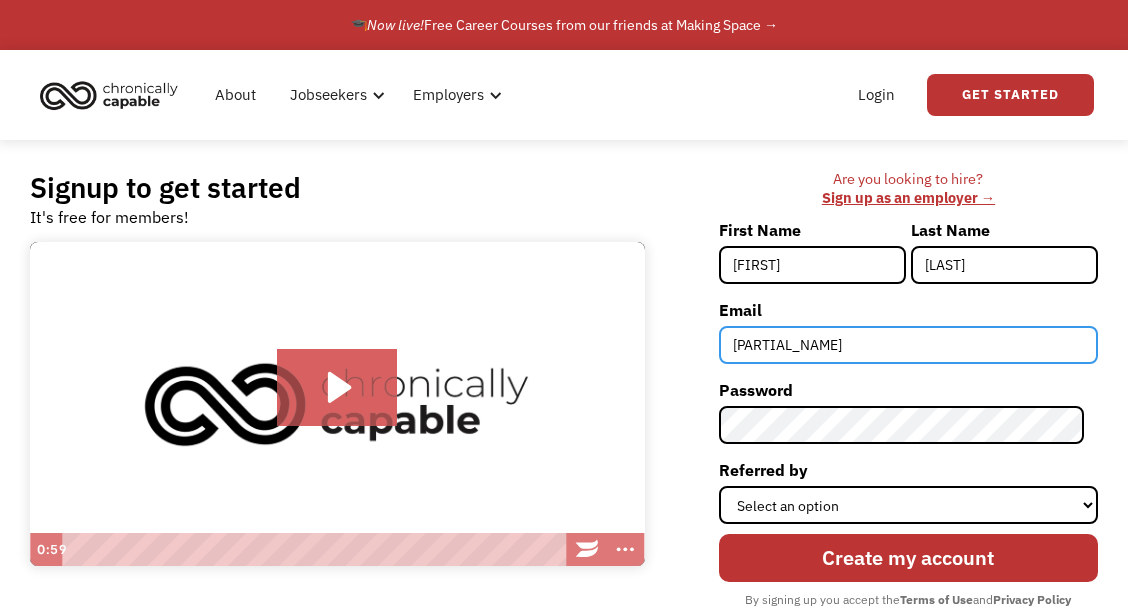 type on "noelyrusso@gmail.com" 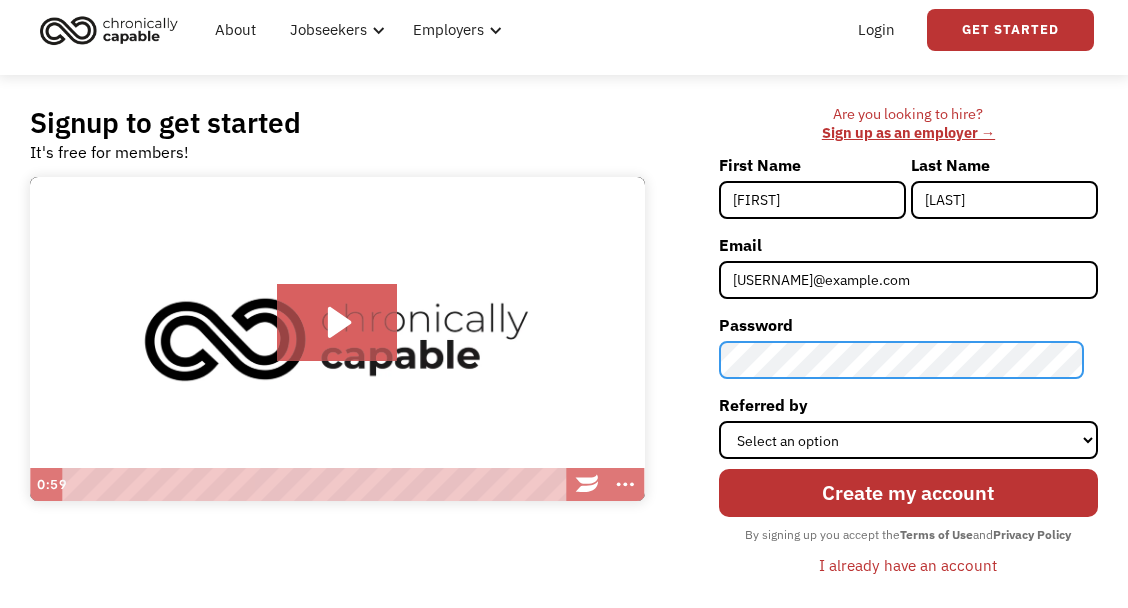 scroll, scrollTop: 100, scrollLeft: 0, axis: vertical 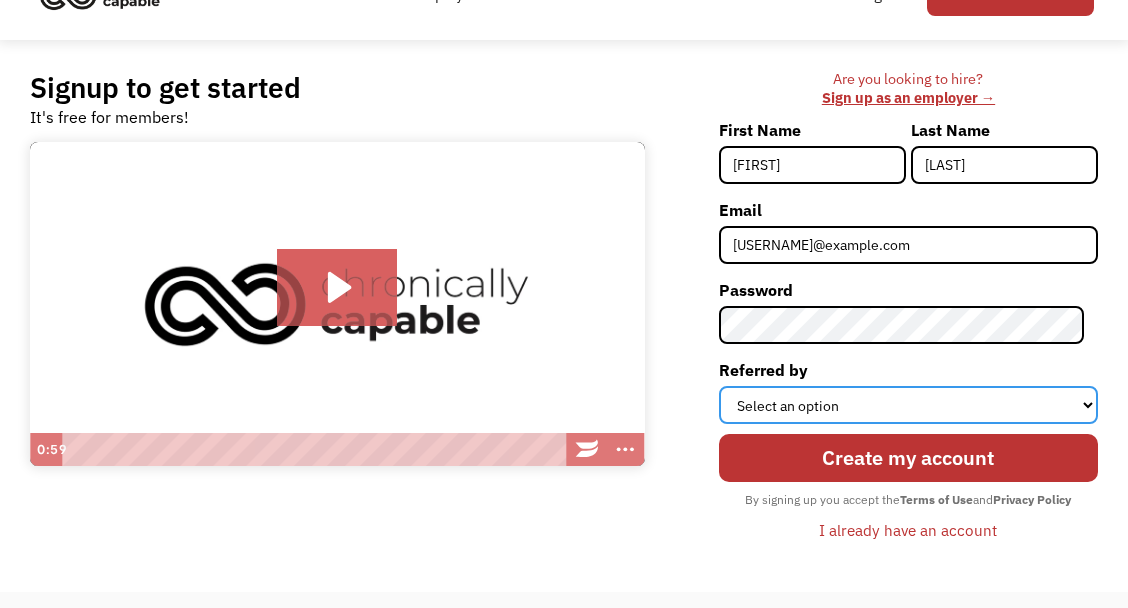 click on "Select an option Instagram Facebook Twitter Search Engine News Article Word of Mouth Employer Other" at bounding box center [908, 405] 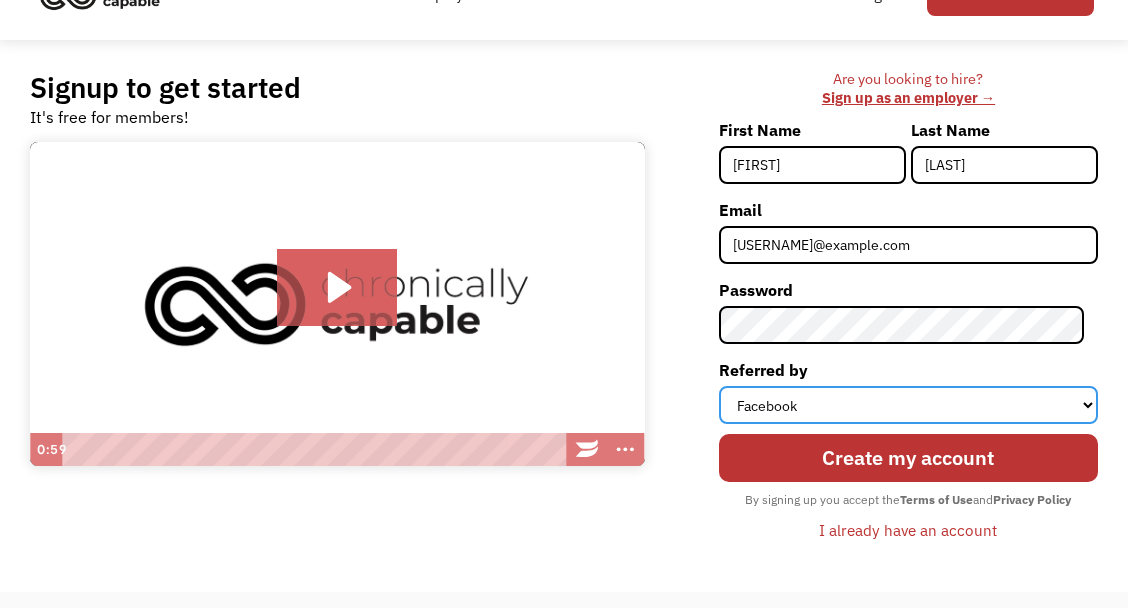 click on "Select an option Instagram Facebook Twitter Search Engine News Article Word of Mouth Employer Other" at bounding box center (908, 405) 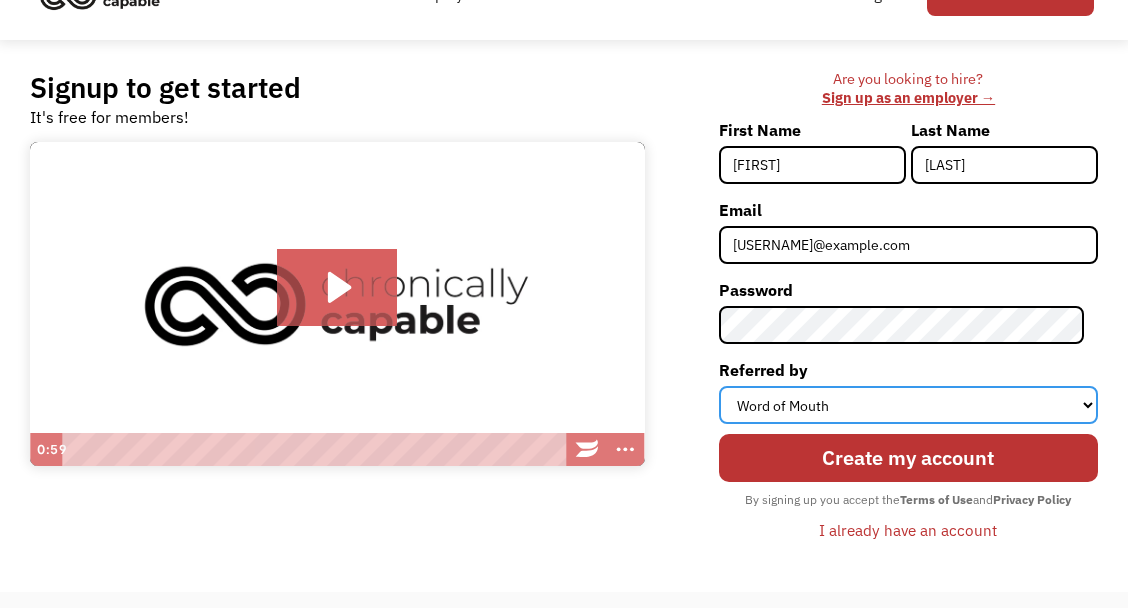click on "Select an option Instagram Facebook Twitter Search Engine News Article Word of Mouth Employer Other" at bounding box center (908, 405) 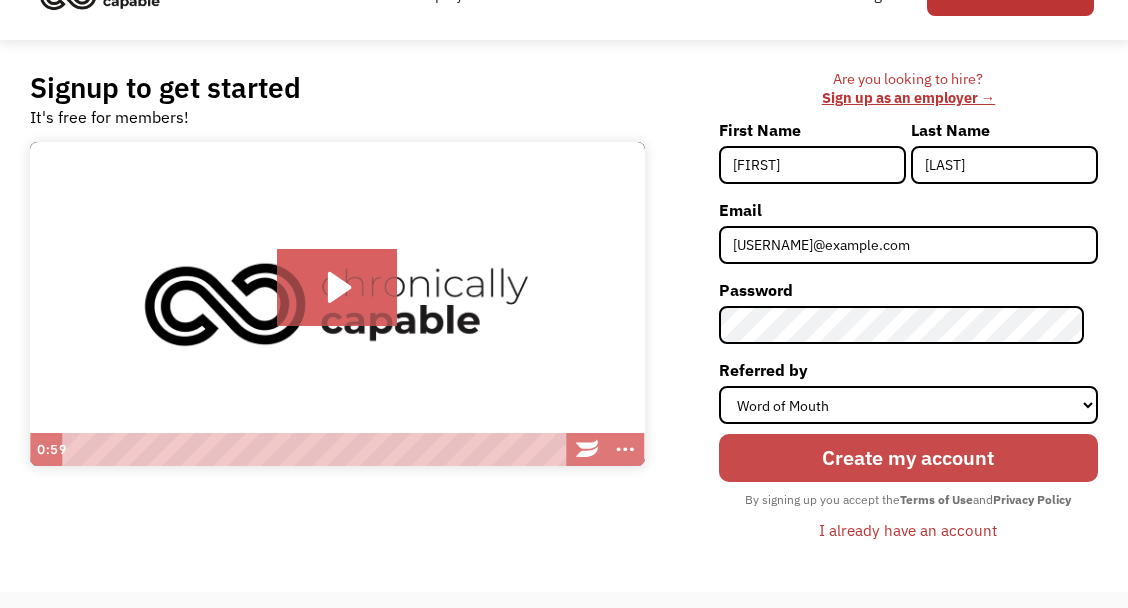 click on "Create my account" at bounding box center (908, 458) 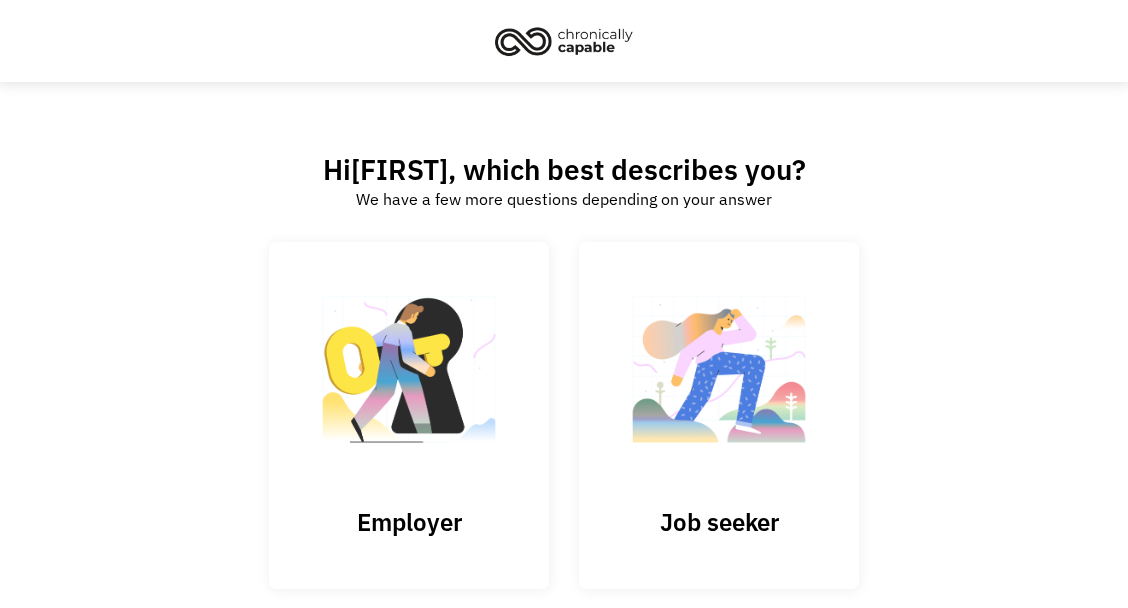 scroll, scrollTop: 0, scrollLeft: 0, axis: both 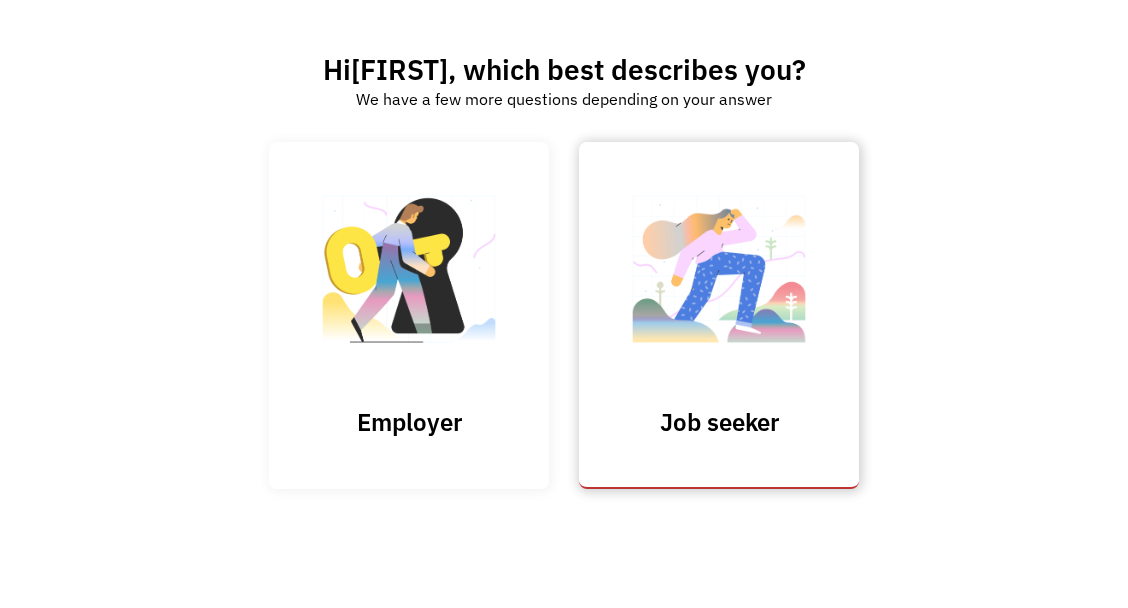 click at bounding box center (719, 279) 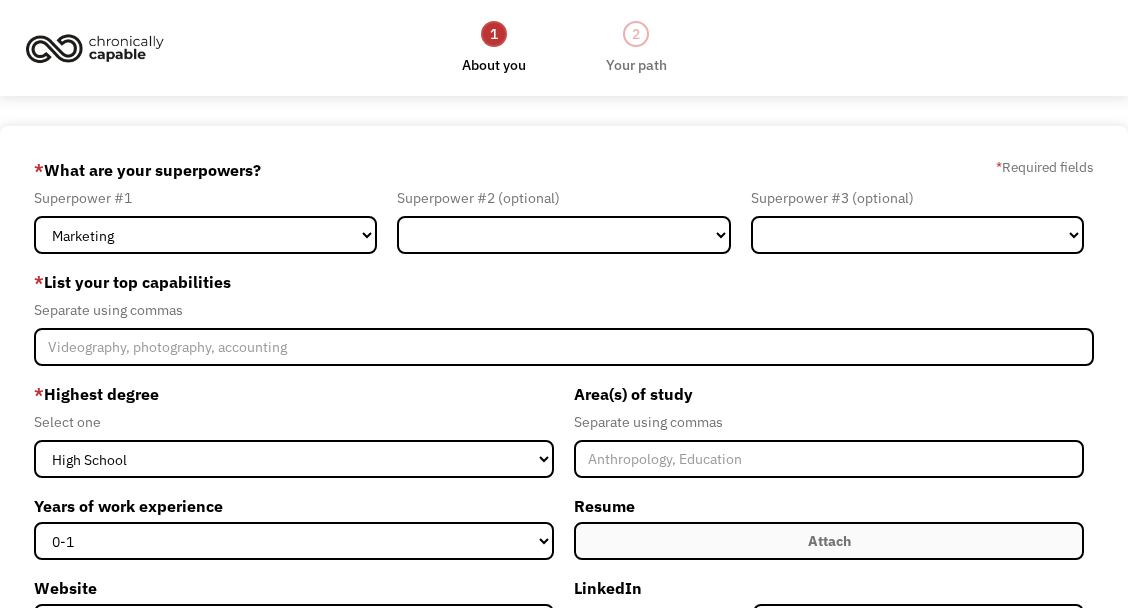 scroll, scrollTop: 0, scrollLeft: 0, axis: both 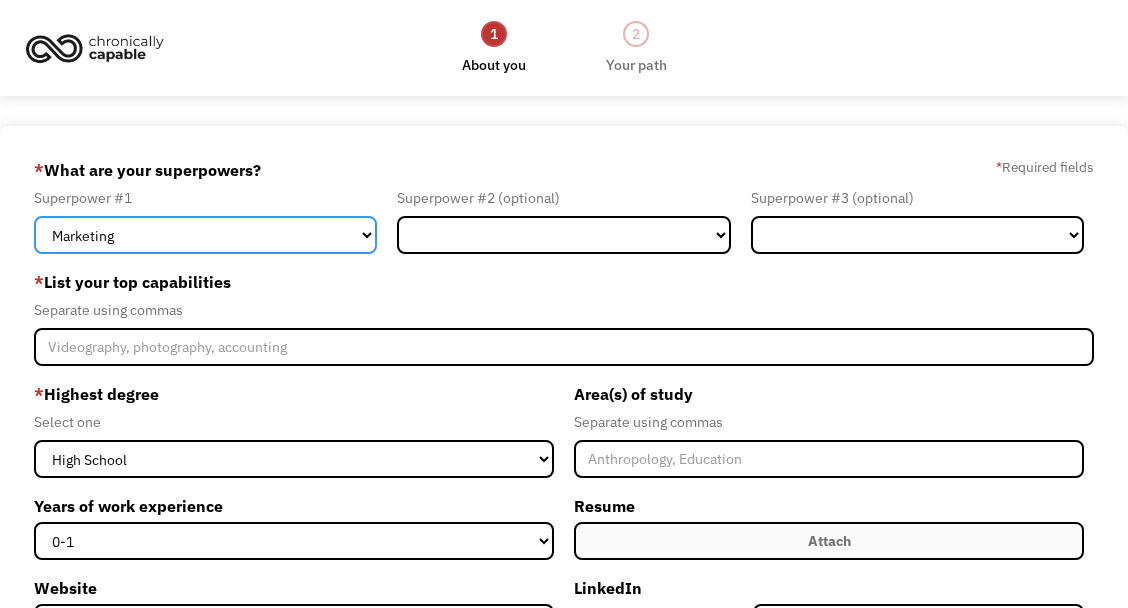 click on "Marketing Human Resources Finance Technology Operations Sales Industrial & Manufacturing Administration Legal Communications & Public Relations Customer Service Design Healthcare Science & Education Engineering & Construction Other" at bounding box center (205, 235) 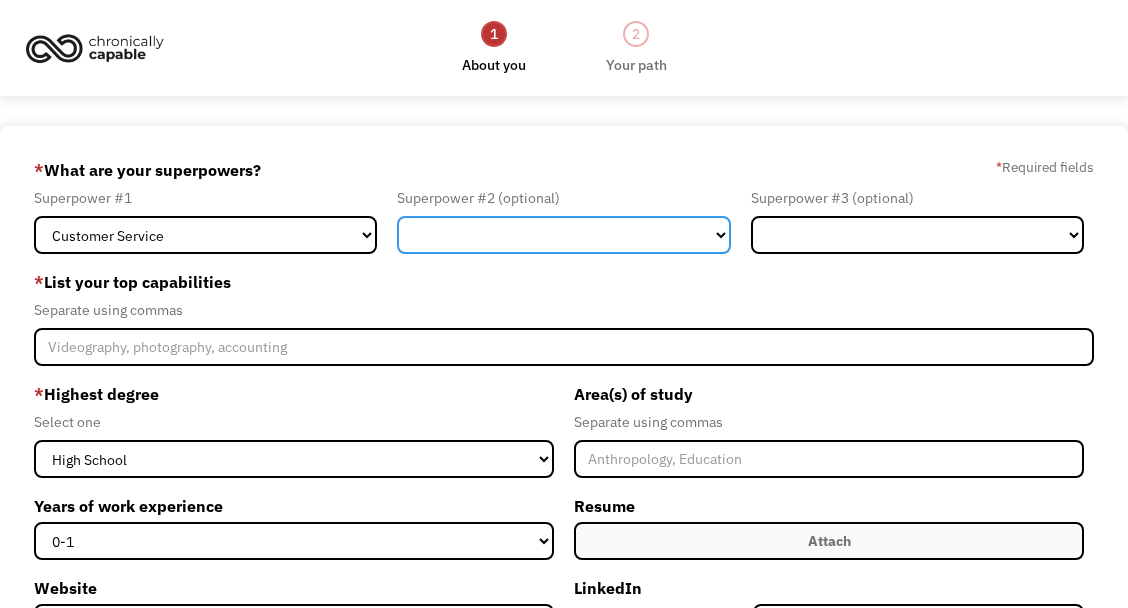click on "Marketing Human Resources Finance Technology Operations Sales Industrial & Manufacturing Administration Legal Communications & Public Relations Customer Service Design Healthcare Science & Education Engineering & Construction Other" at bounding box center [563, 235] 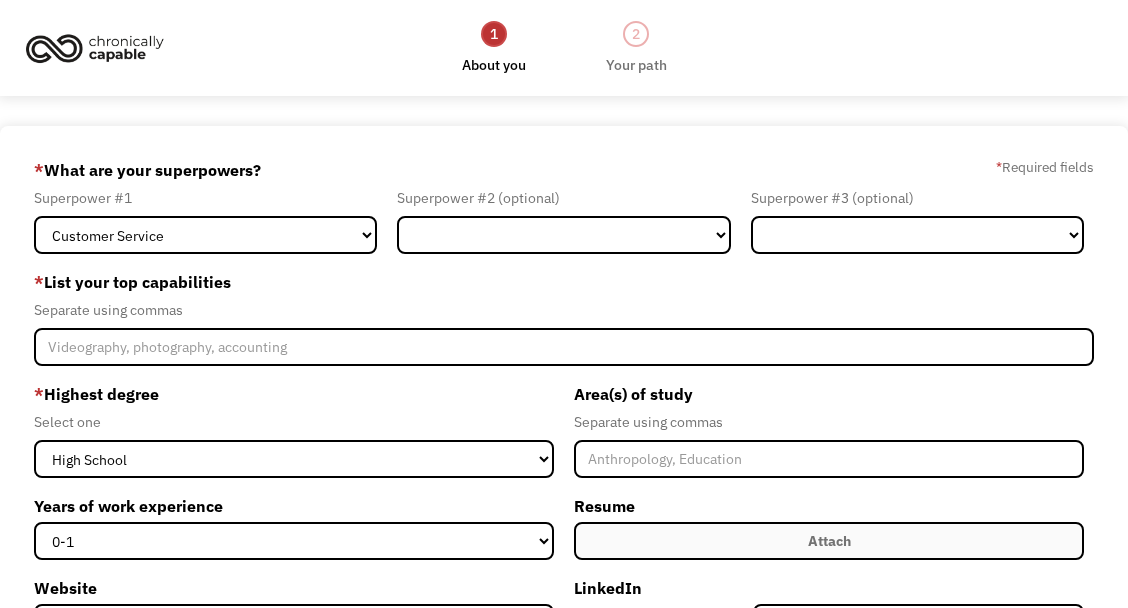 click on "Superpower #2 (optional) Marketing Human Resources Finance Technology Operations Sales Industrial & Manufacturing Administration Legal Communications & Public Relations Customer Service Design Healthcare Science & Education Engineering & Construction Other" at bounding box center [563, 220] 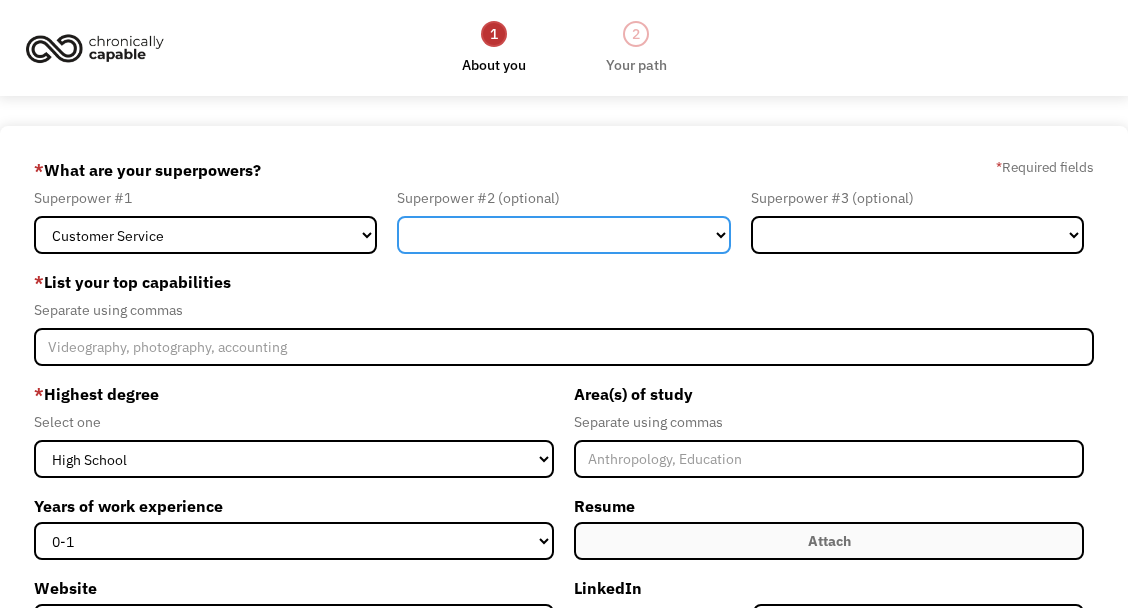 click on "Marketing Human Resources Finance Technology Operations Sales Industrial & Manufacturing Administration Legal Communications & Public Relations Customer Service Design Healthcare Science & Education Engineering & Construction Other" at bounding box center (563, 235) 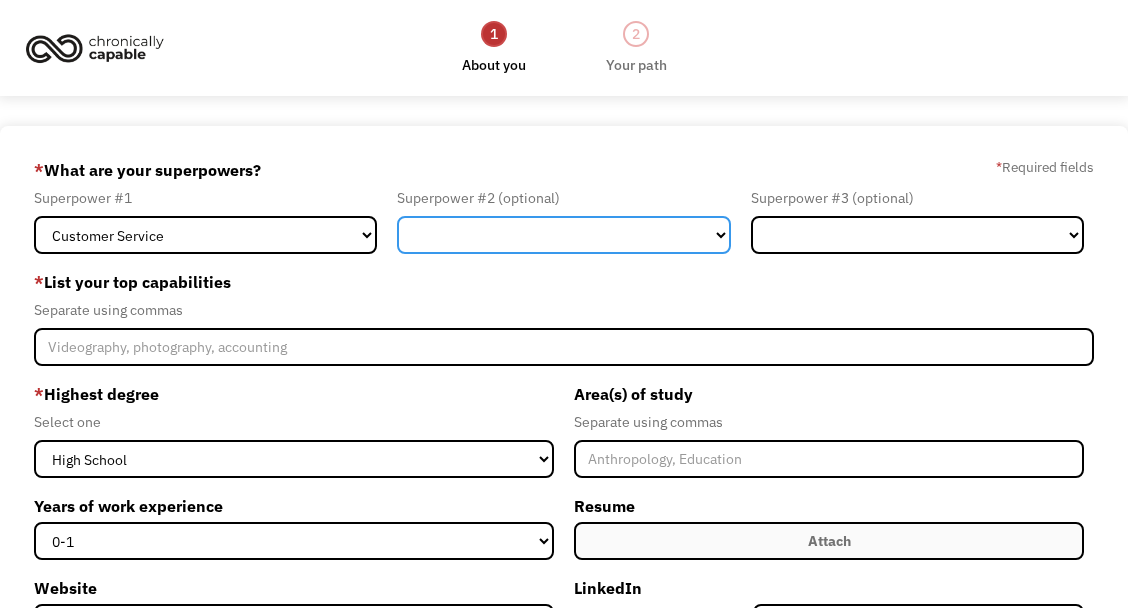 select on "Marketing" 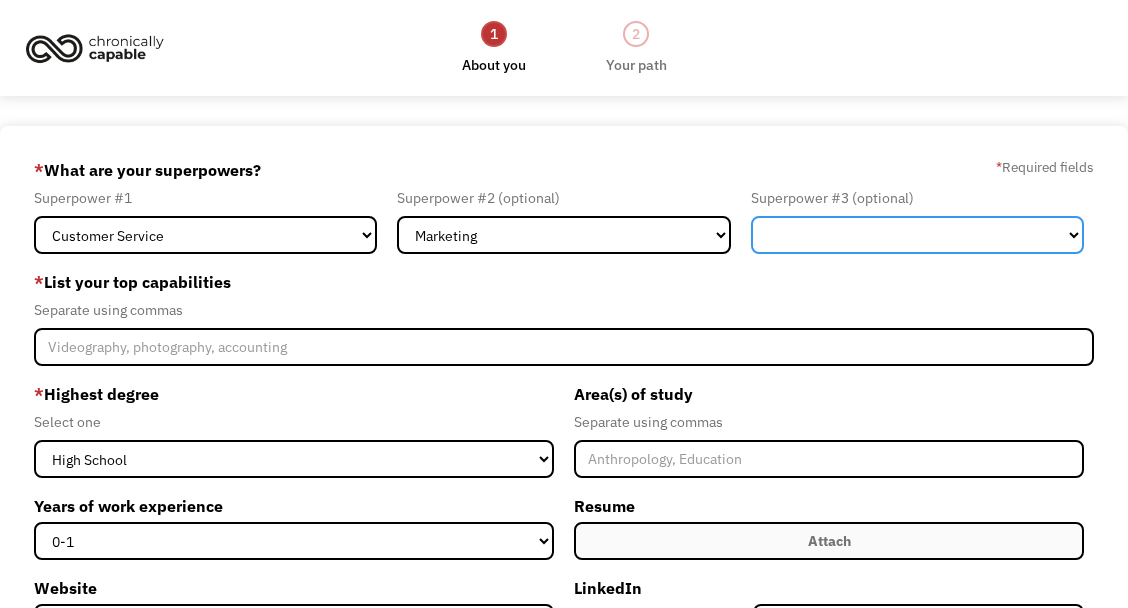 click on "Marketing Human Resources Finance Technology Operations Sales Industrial & Manufacturing Administration Legal Communications & Public Relations Customer Service Design Healthcare Science & Education Engineering & Construction Other" at bounding box center (917, 235) 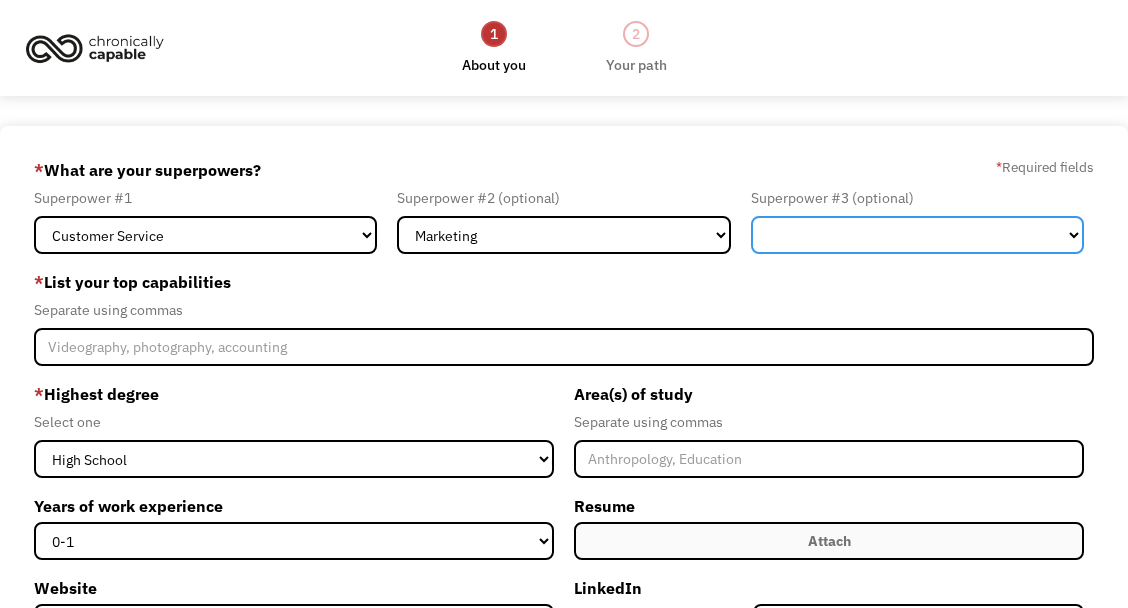 select on "Operations" 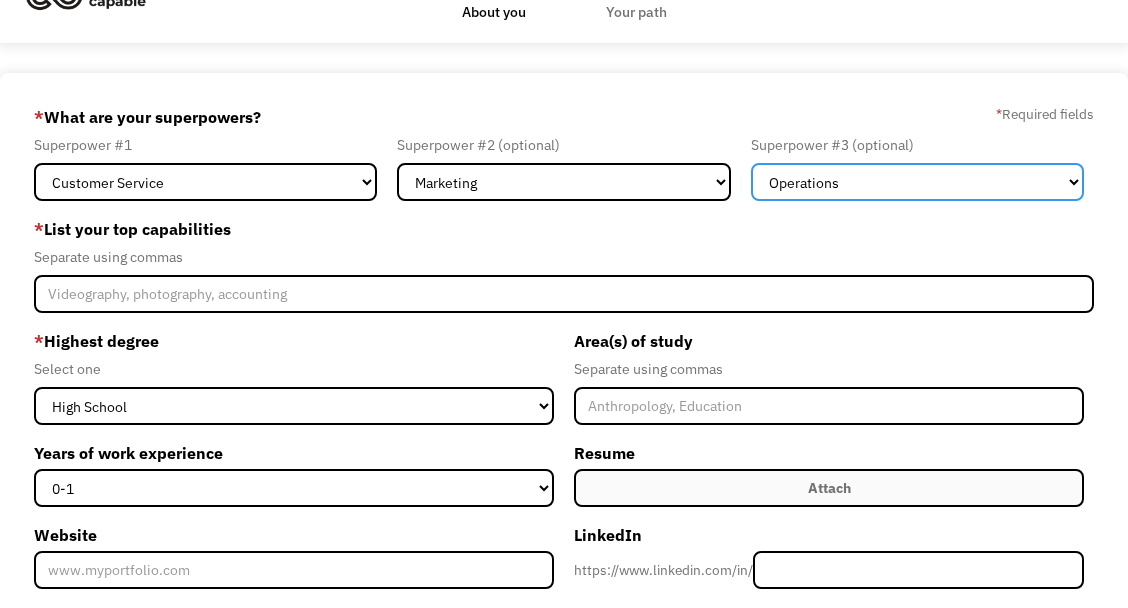 scroll, scrollTop: 100, scrollLeft: 0, axis: vertical 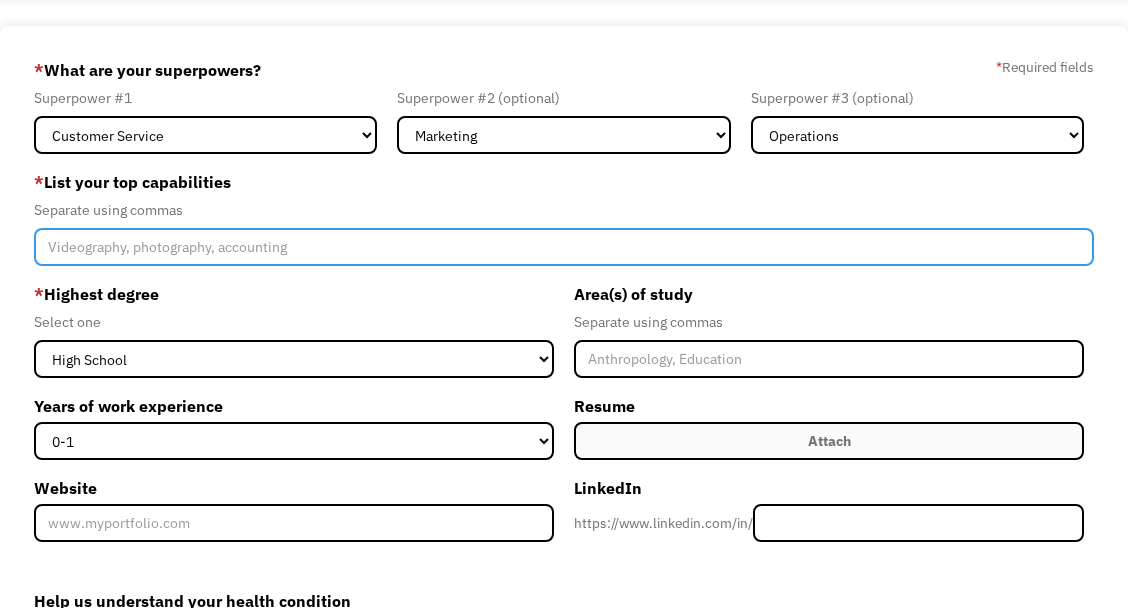 click at bounding box center [564, 247] 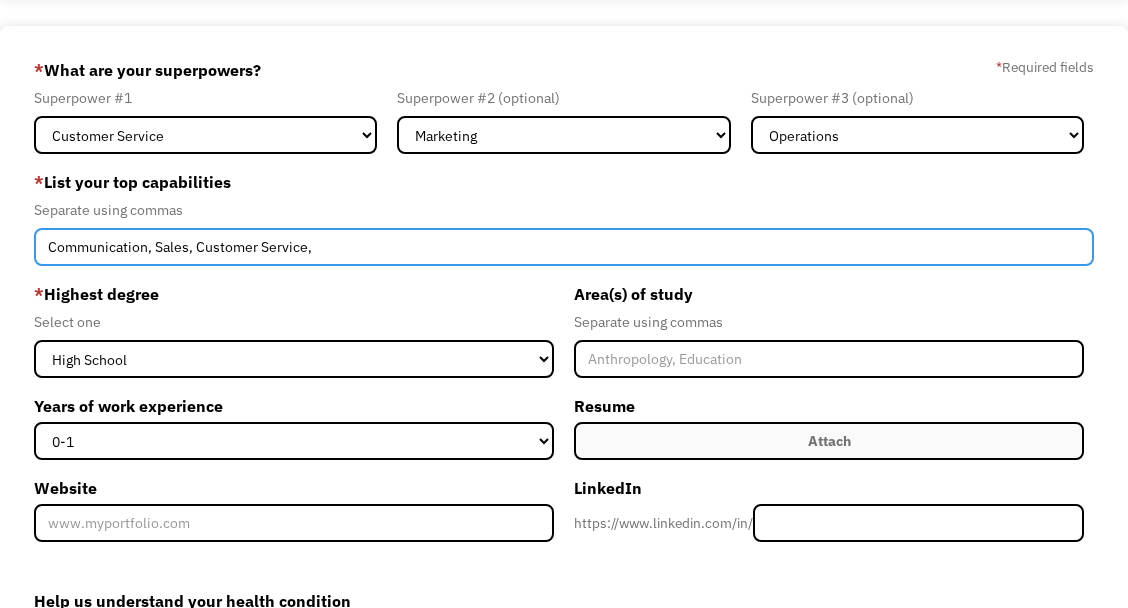 click on "Communication, Sales, Customer Service," at bounding box center [564, 247] 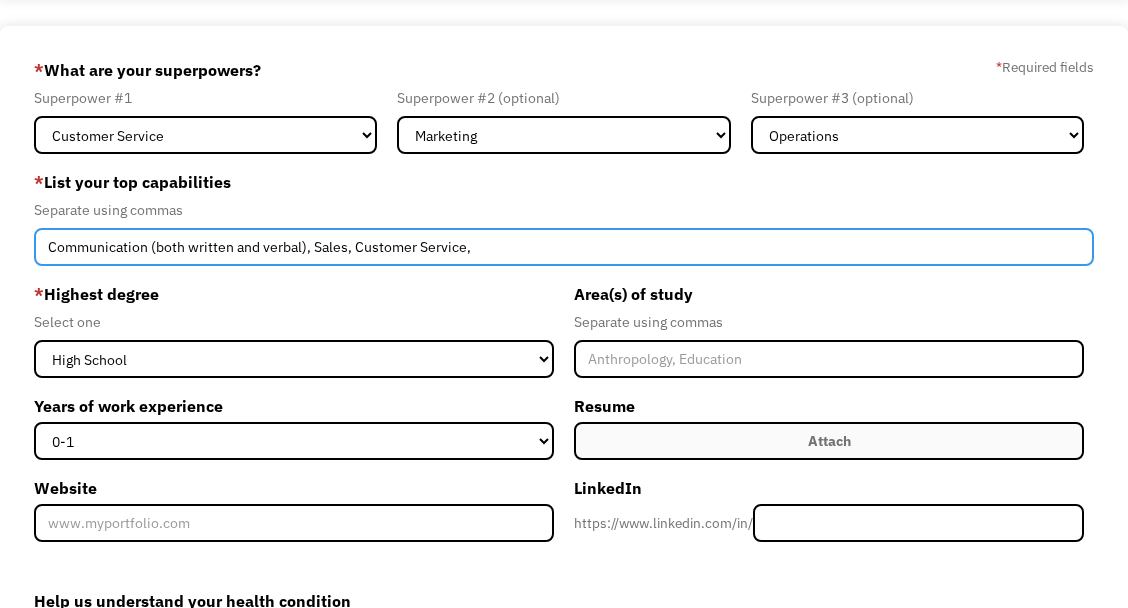 click on "Communication (both written and verbal), Sales, Customer Service," at bounding box center (564, 247) 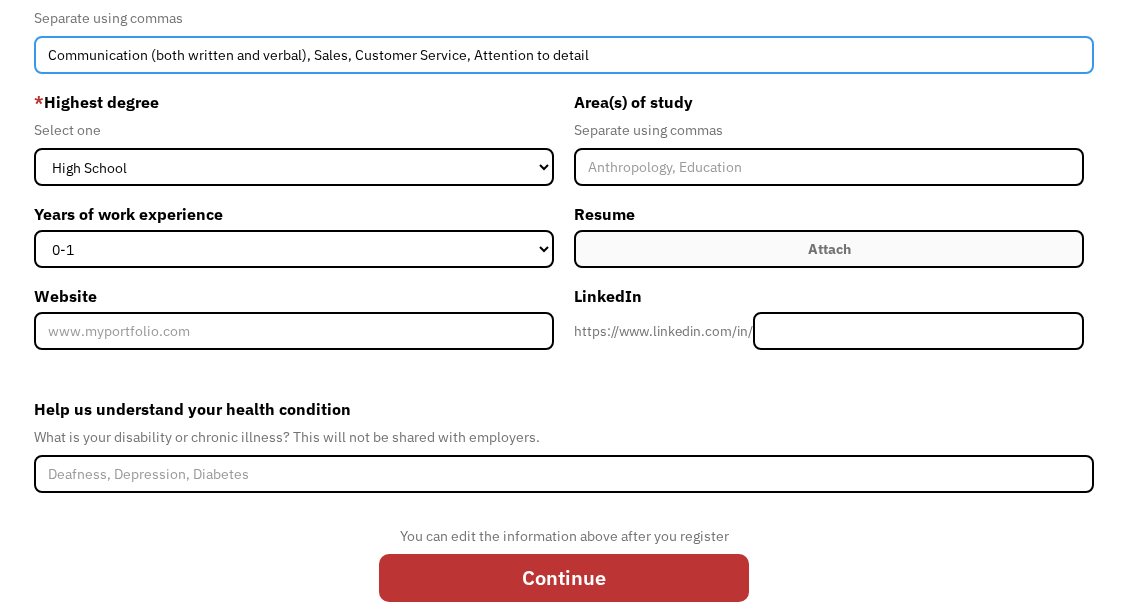 scroll, scrollTop: 300, scrollLeft: 0, axis: vertical 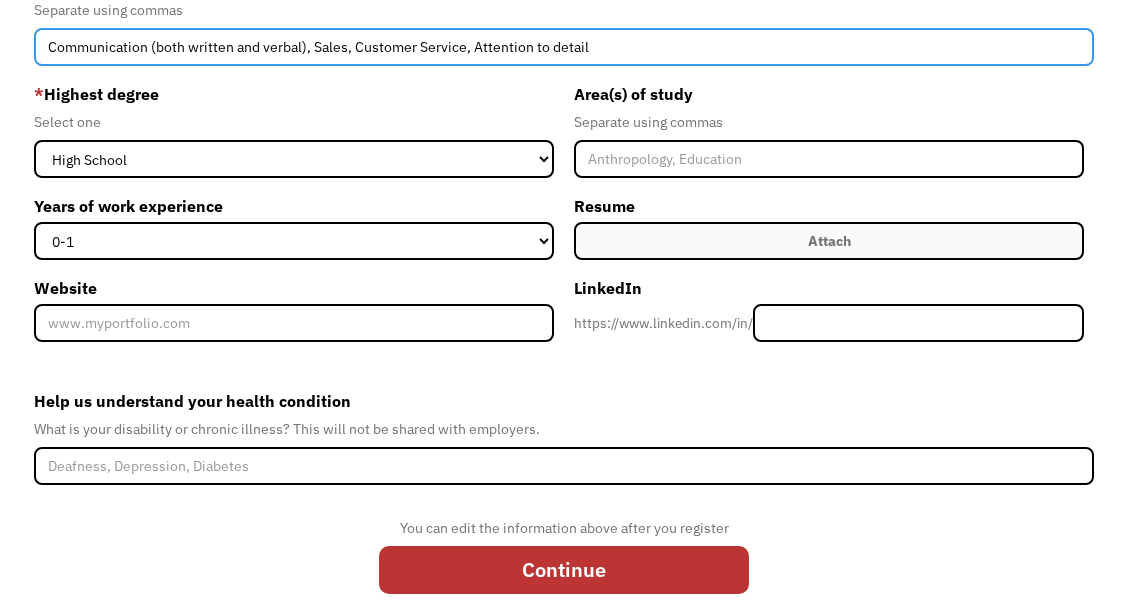 type on "Communication (both written and verbal), Sales, Customer Service, Attention to detail" 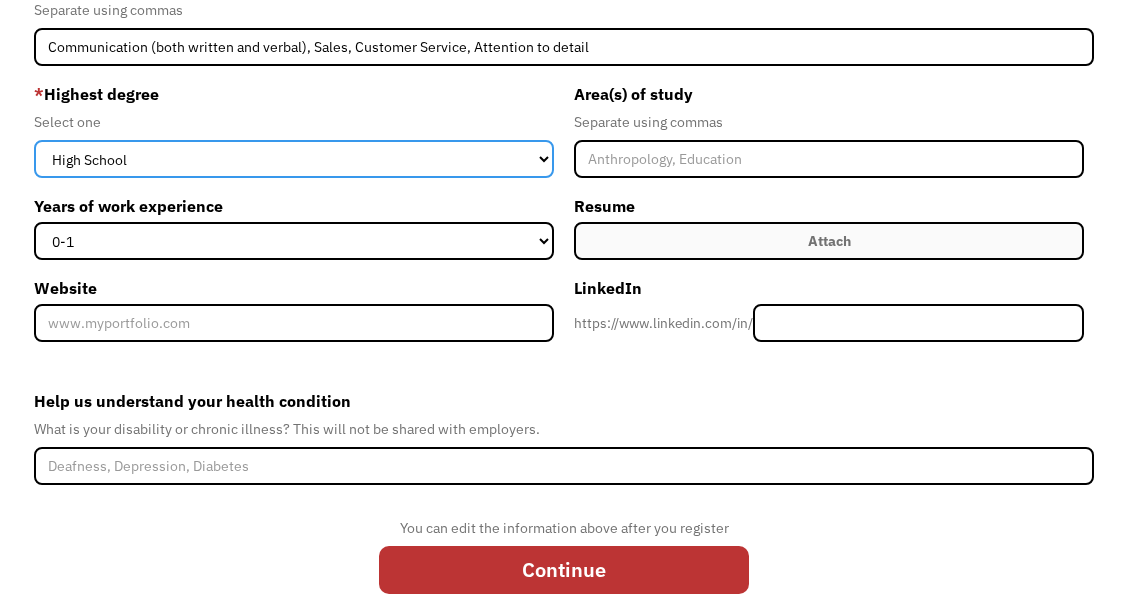click on "High School Associates Bachelors Master's PhD" at bounding box center [294, 159] 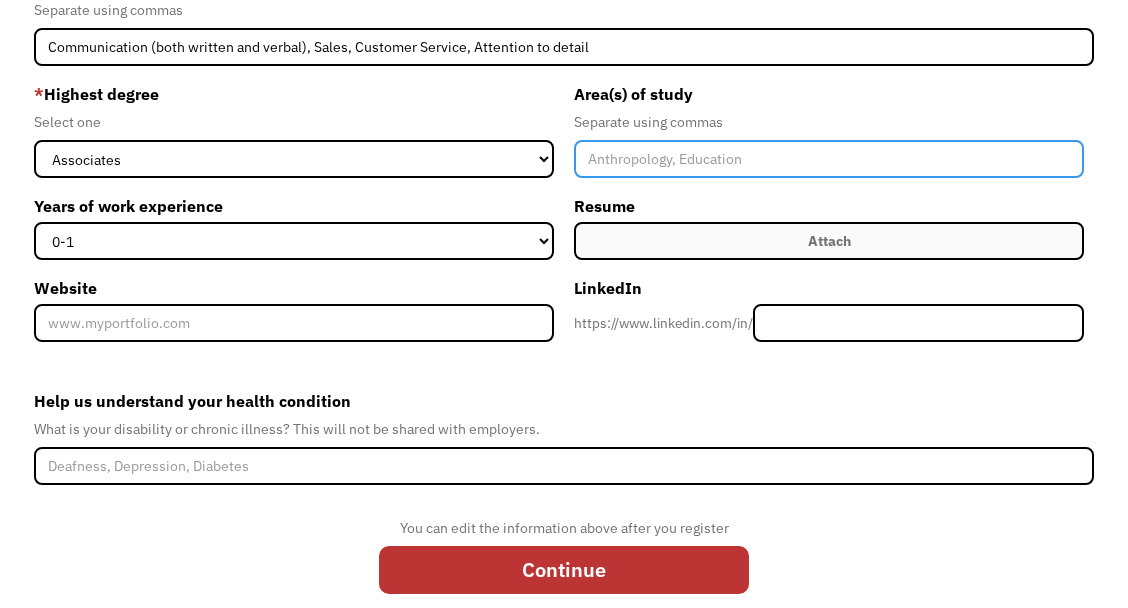 click at bounding box center (829, 159) 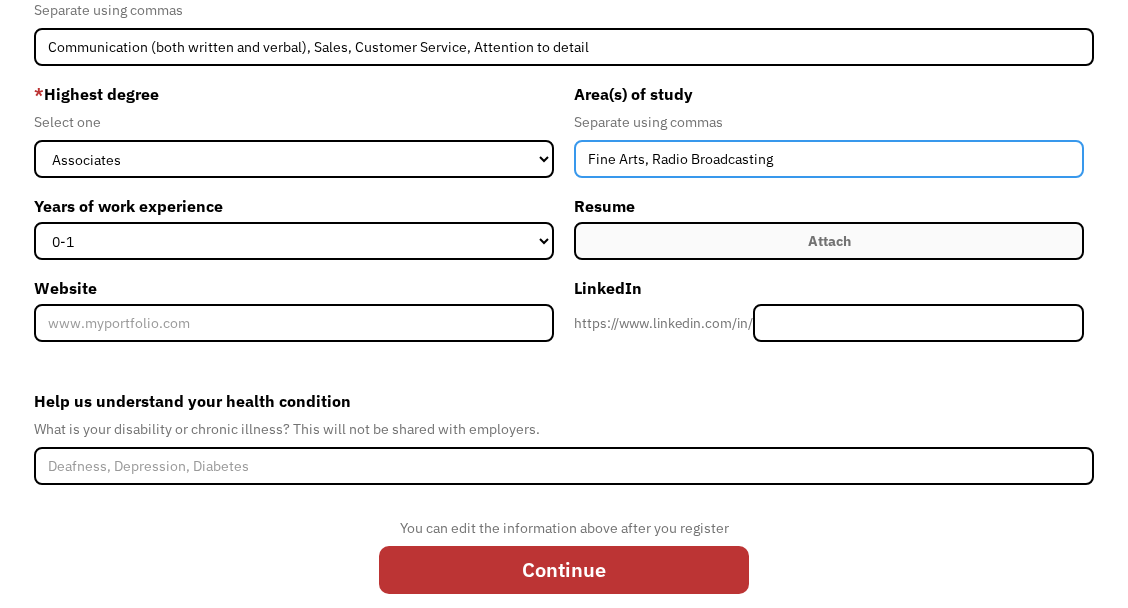 type on "Fine Arts, Radio Broadcasting" 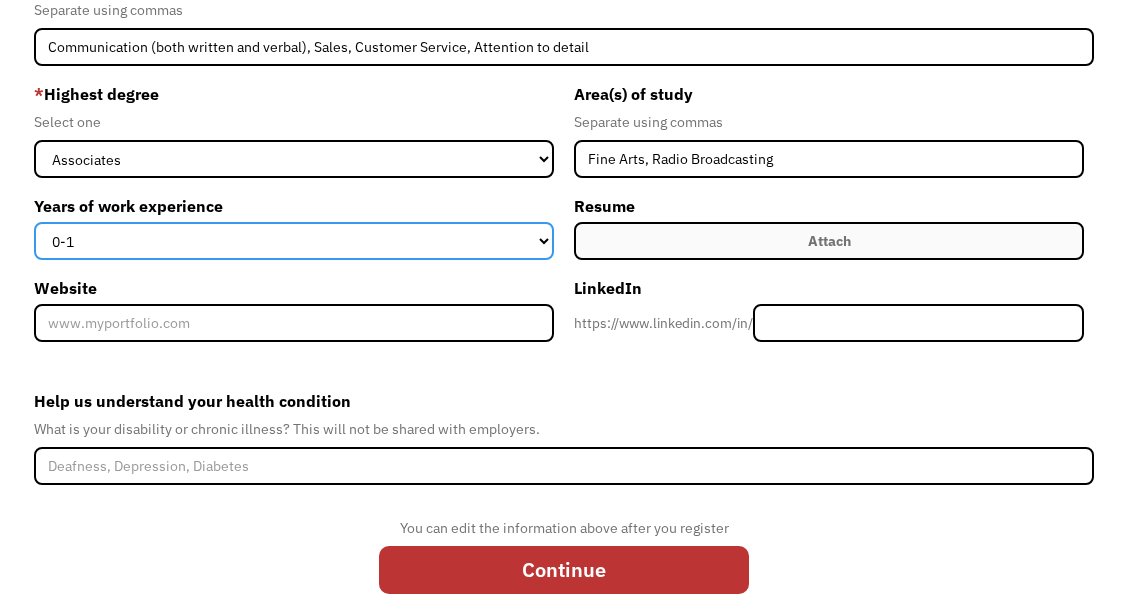 click on "0-1 2-4 5-10 11-15 15+" at bounding box center [294, 241] 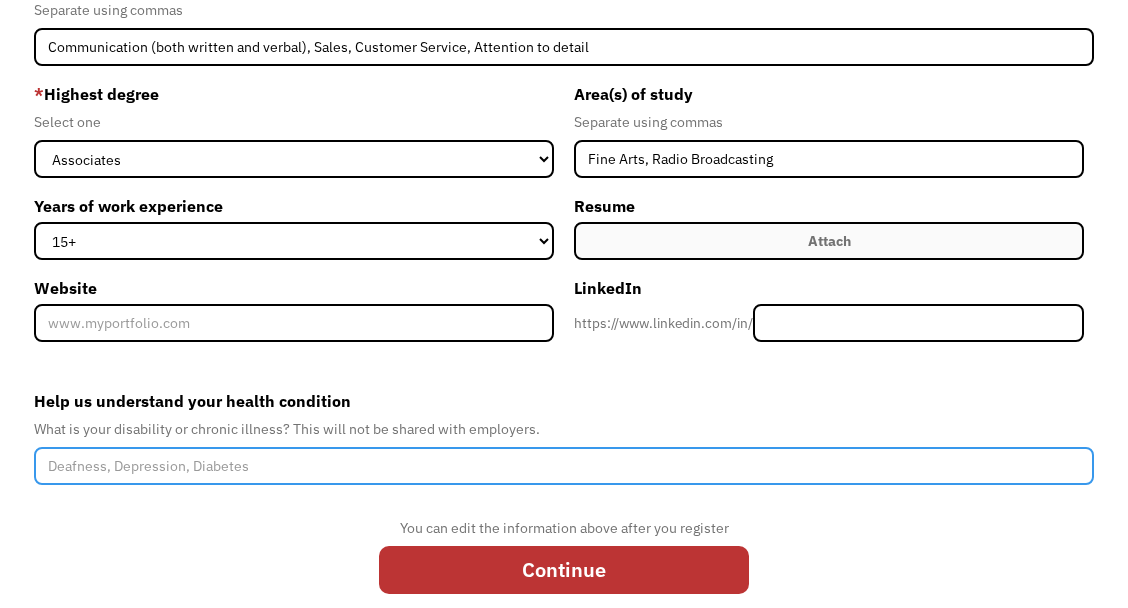 click on "Help us understand your health condition" at bounding box center (564, 466) 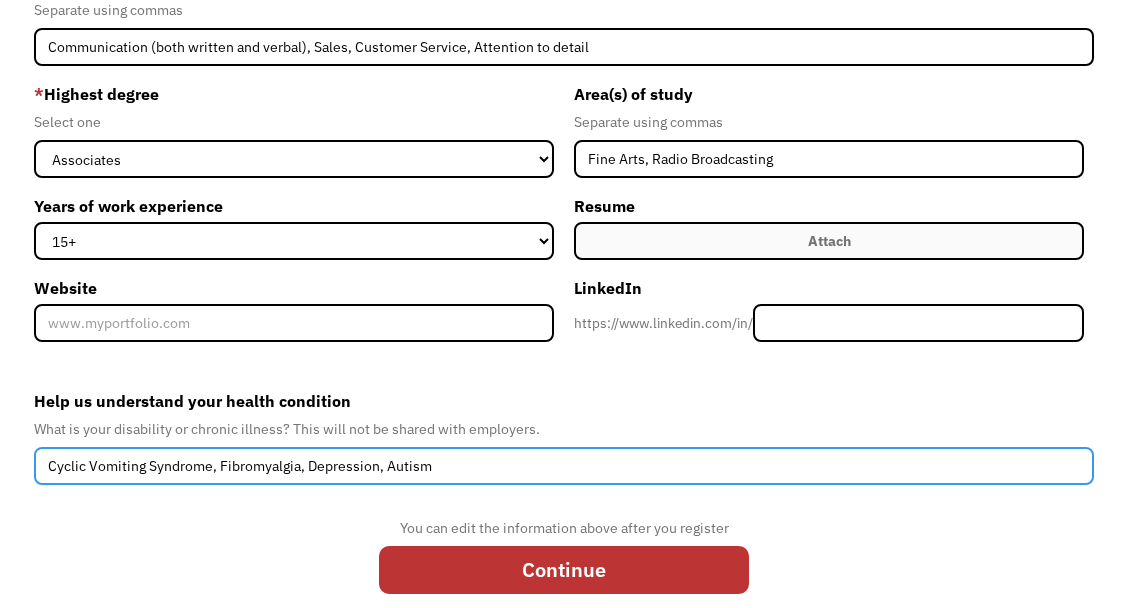 type on "Cyclic Vomiting Syndrome, Fibromyalgia, Depression, Autism" 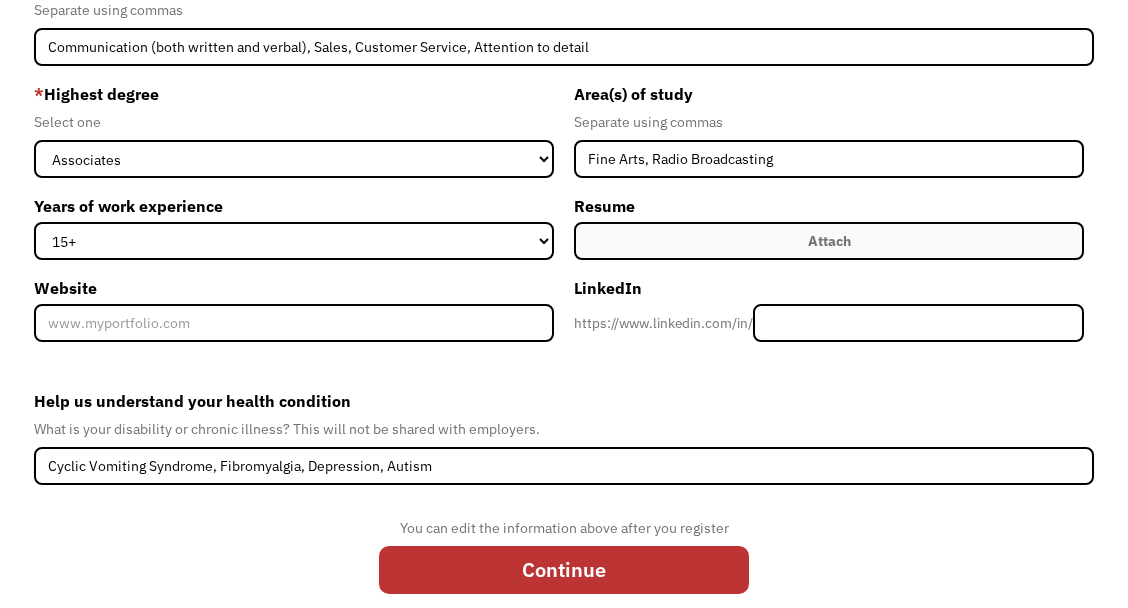 click on "Attach" at bounding box center [829, 241] 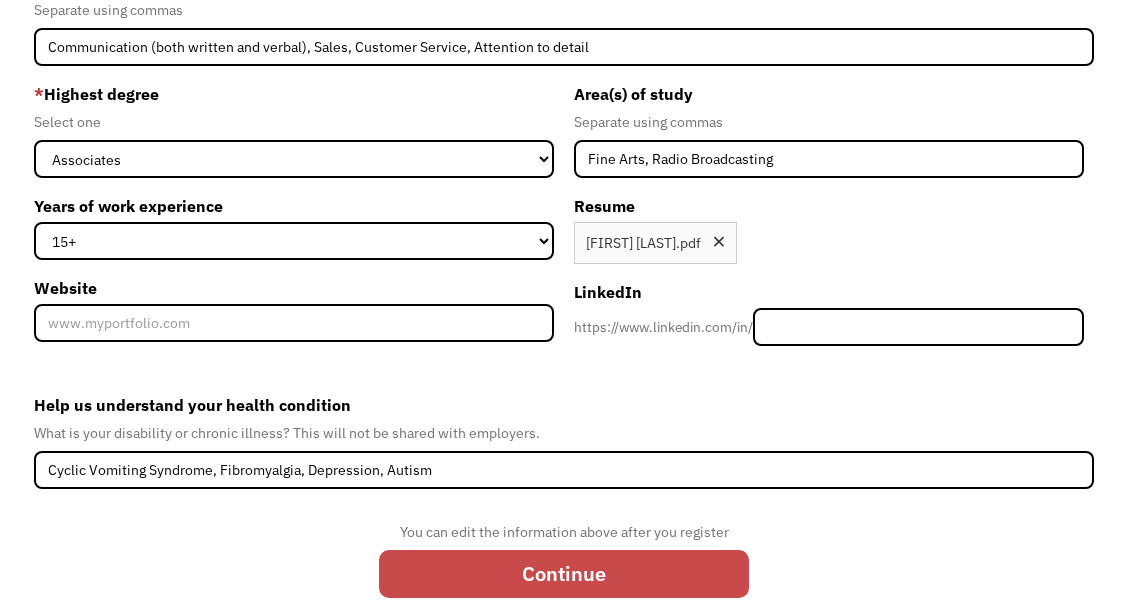 click on "Continue" at bounding box center (564, 574) 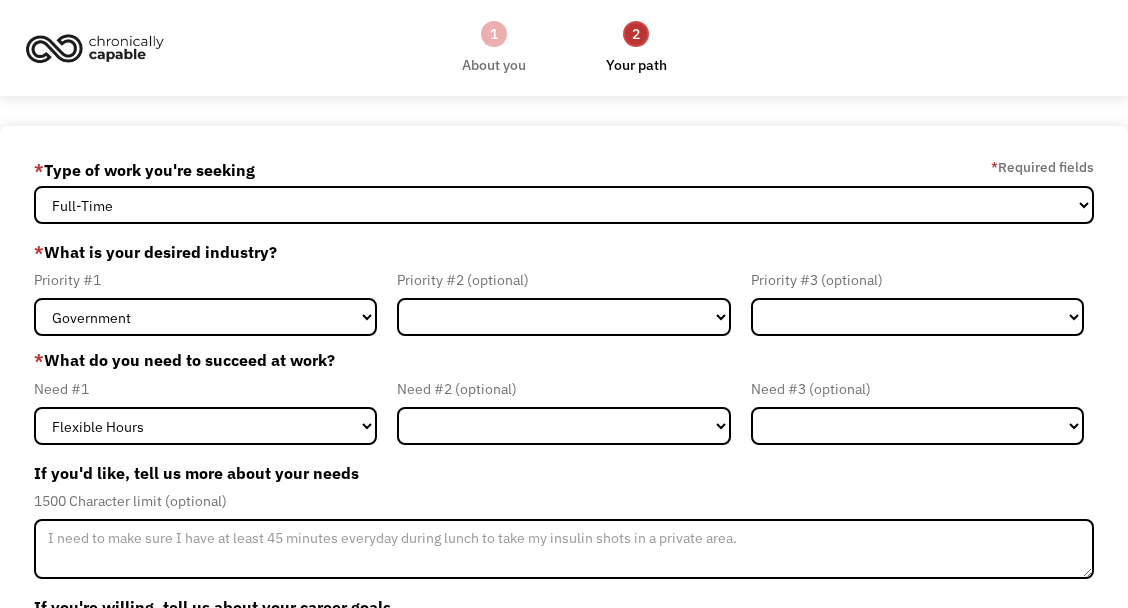 scroll, scrollTop: 0, scrollLeft: 0, axis: both 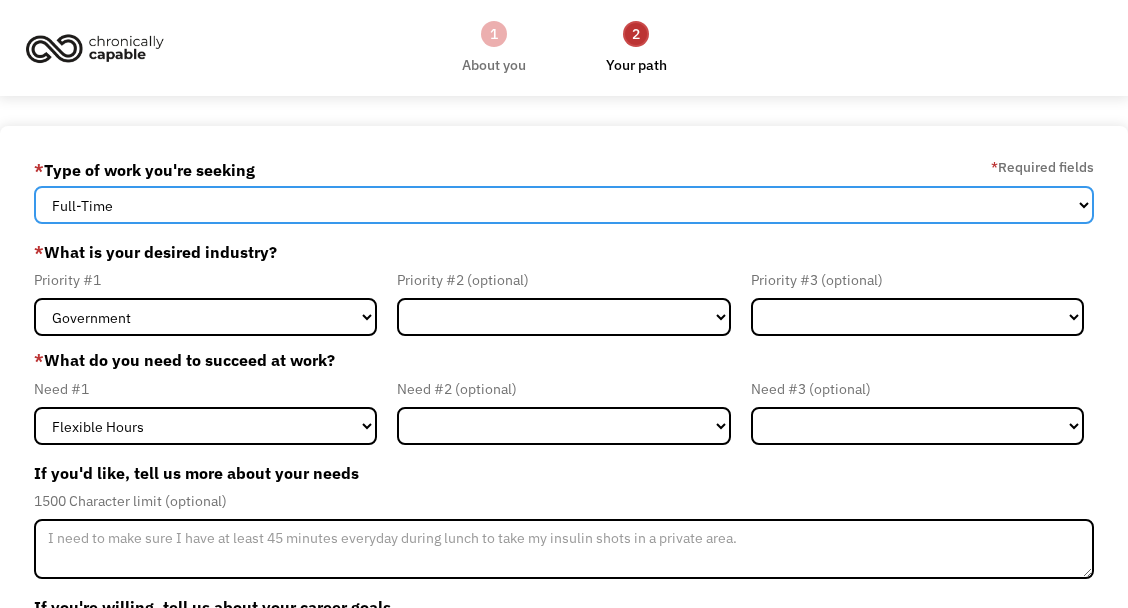 click on "Full-Time  Part-Time Both Full-Time and Part-Time" at bounding box center (564, 205) 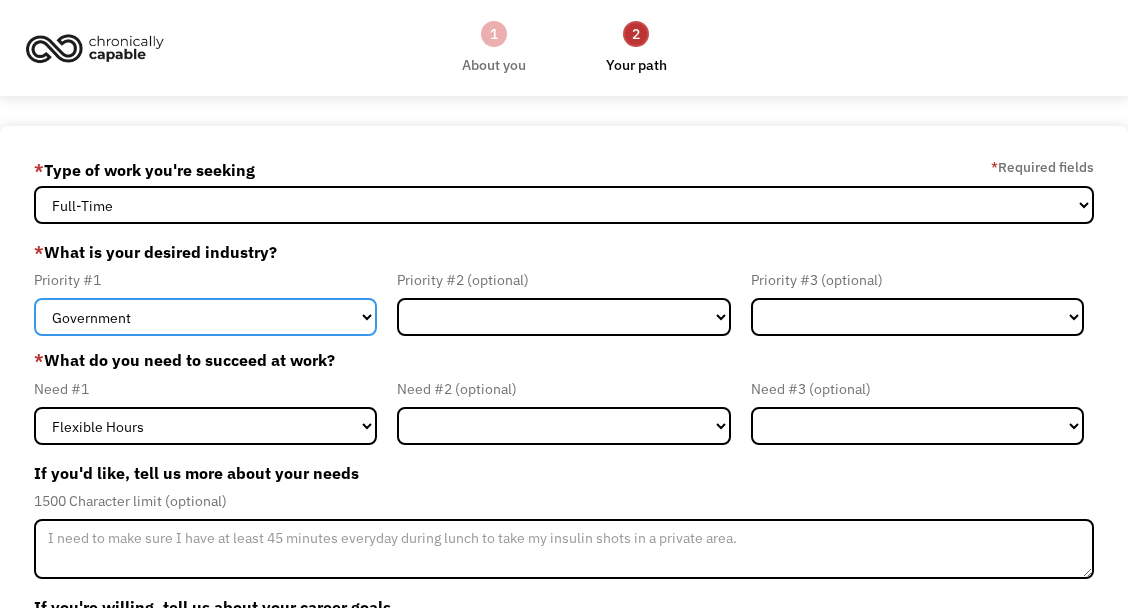 click on "Government Finance & Insurance Health & Social Care Tech & Engineering Creative & Design Administrative Education Other" at bounding box center [205, 317] 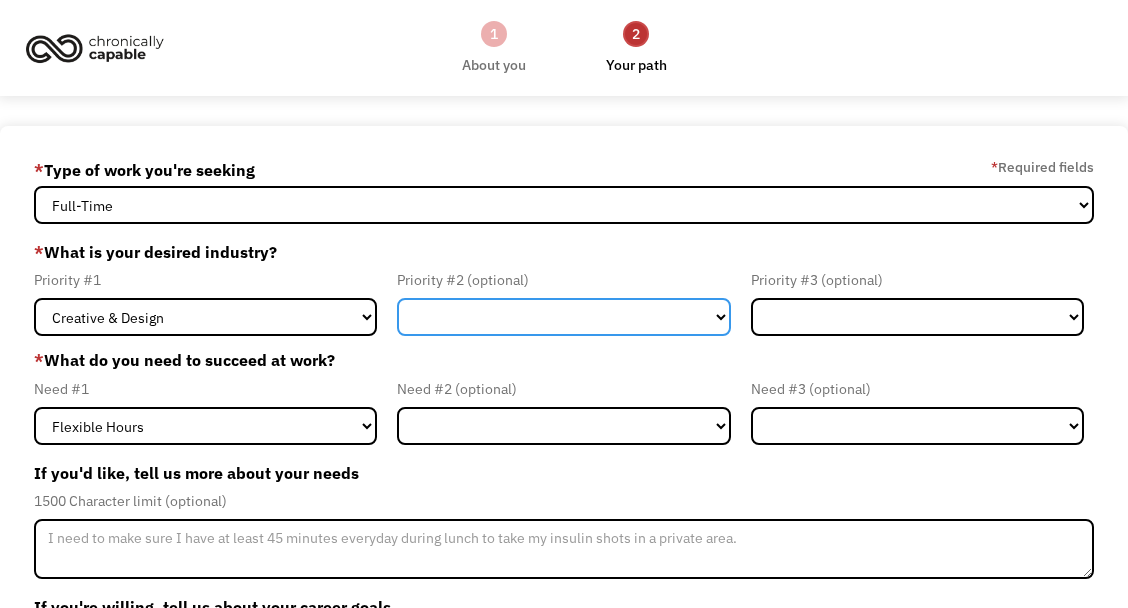 click on "Government Finance & Insurance Health & Social Care Tech & Engineering Creative & Design Administrative Education Other" at bounding box center (563, 317) 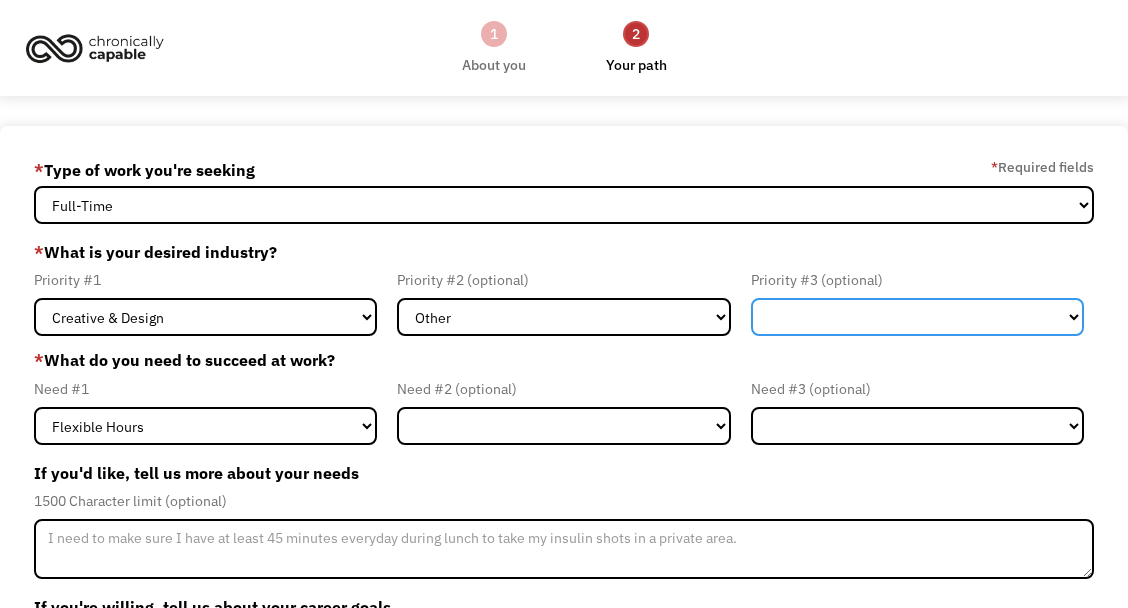 click on "Government Finance & Insurance Health & Social Care Tech & Engineering Creative & Design Administrative Education Other" at bounding box center (917, 317) 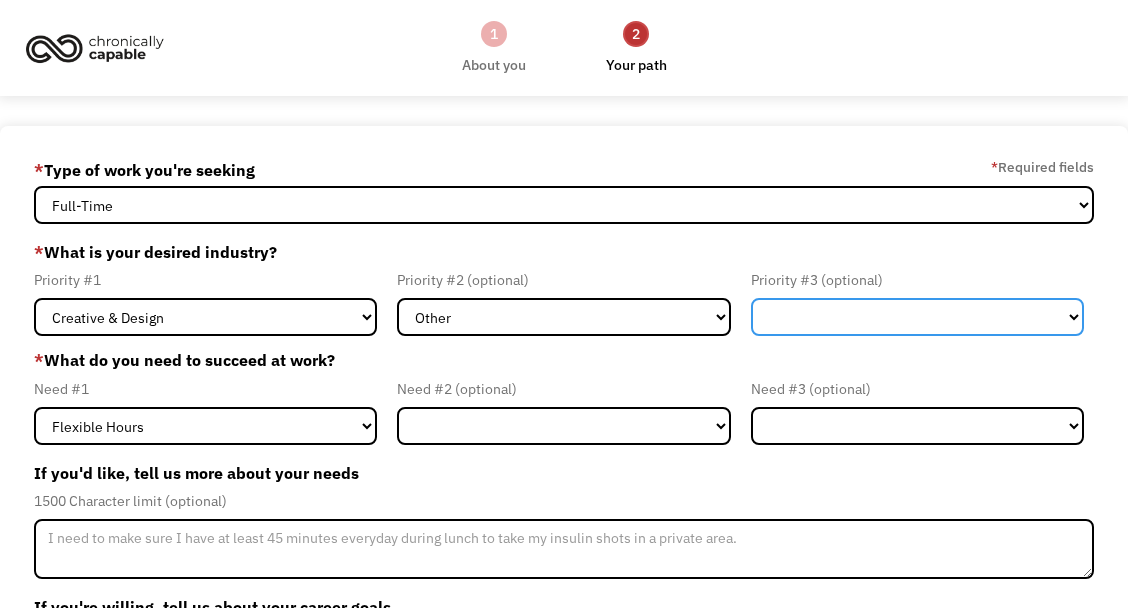 select on "Government" 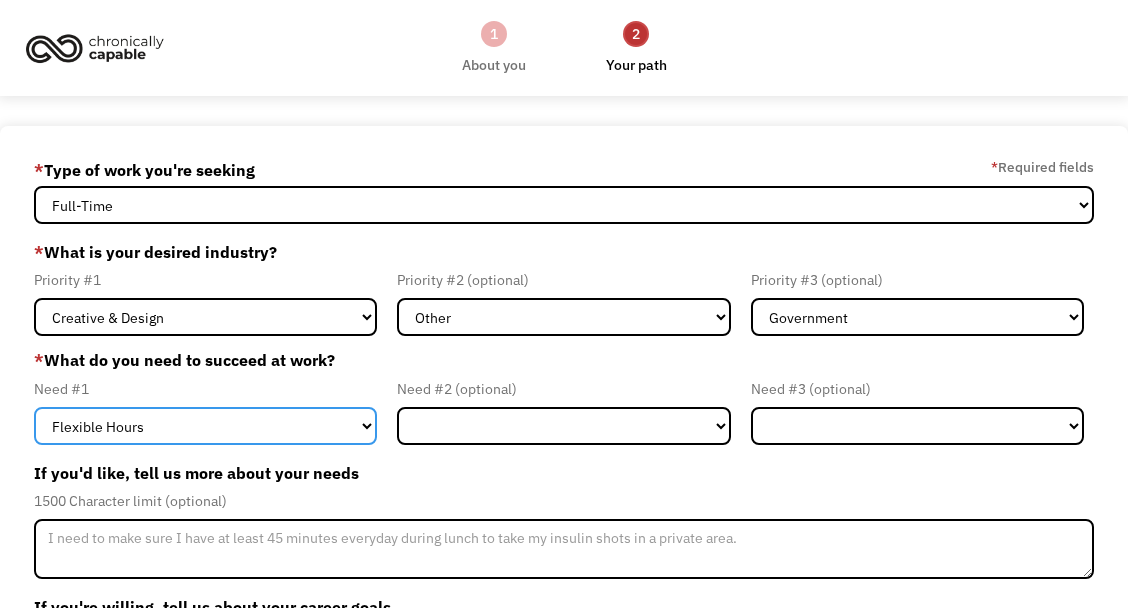 click on "Flexible Hours Remote Work Service Animal On-site Accommodations Visual Support Hearing Support Other" at bounding box center [205, 426] 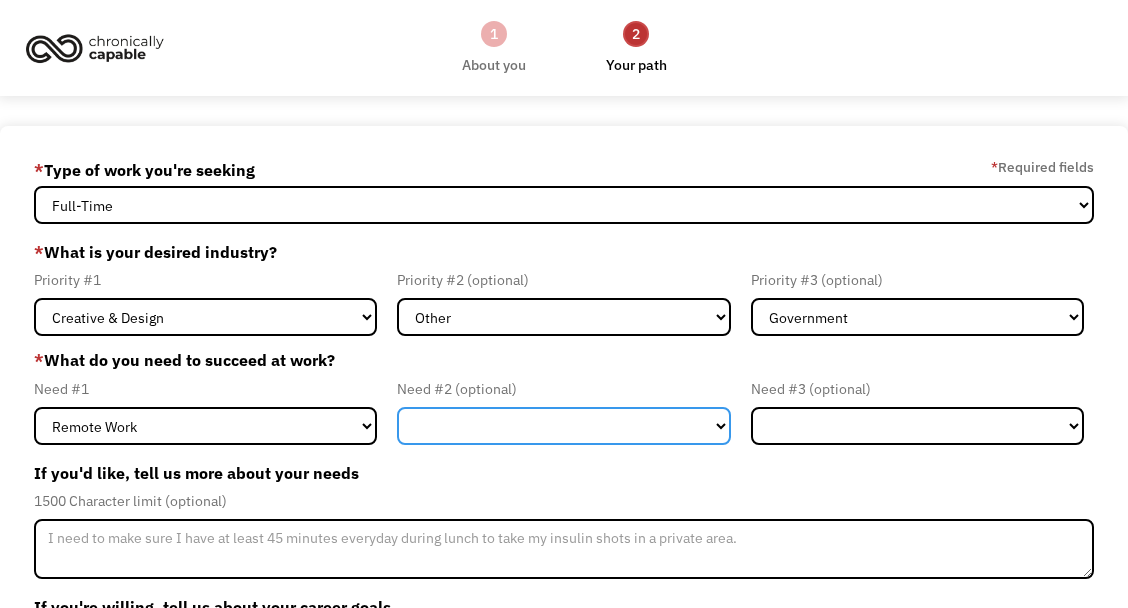 click on "Flexible Hours Remote Work Service Animal On-site Accommodations Visual Support Hearing Support Other" at bounding box center [563, 426] 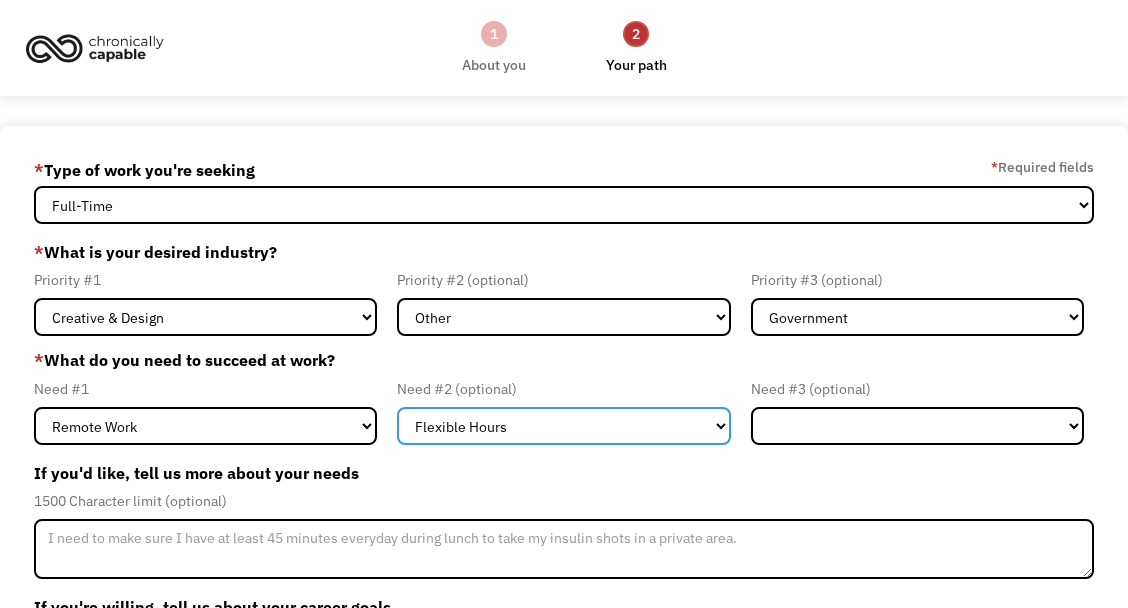 click on "Flexible Hours Remote Work Service Animal On-site Accommodations Visual Support Hearing Support Other" at bounding box center [563, 426] 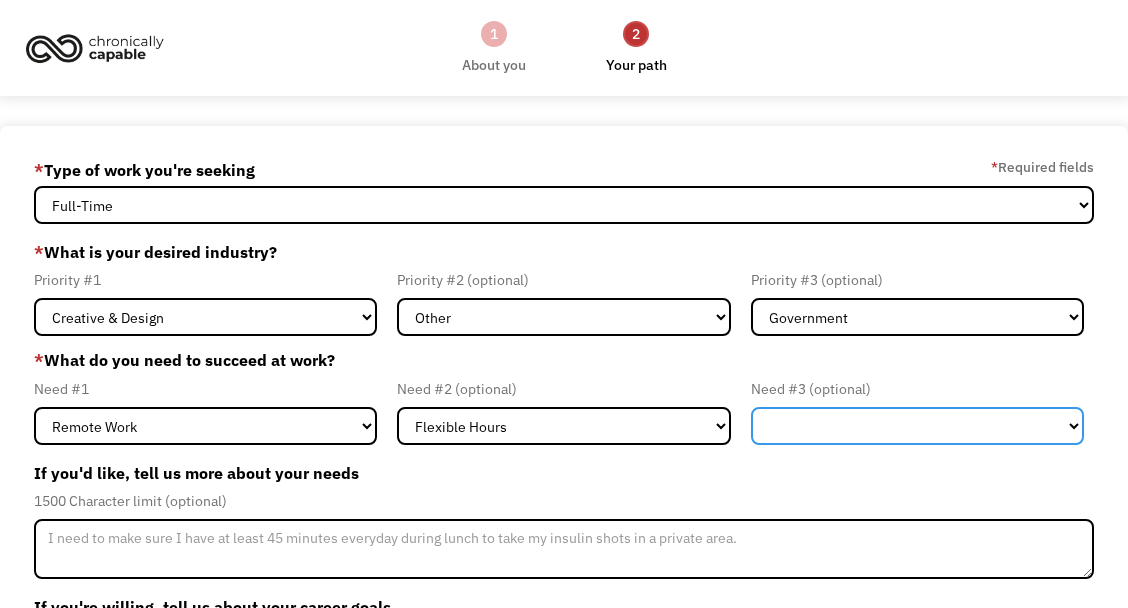 click on "Flexible Hours Remote Work Service Animal On-site Accommodations Visual Support Hearing Support Other" at bounding box center [917, 426] 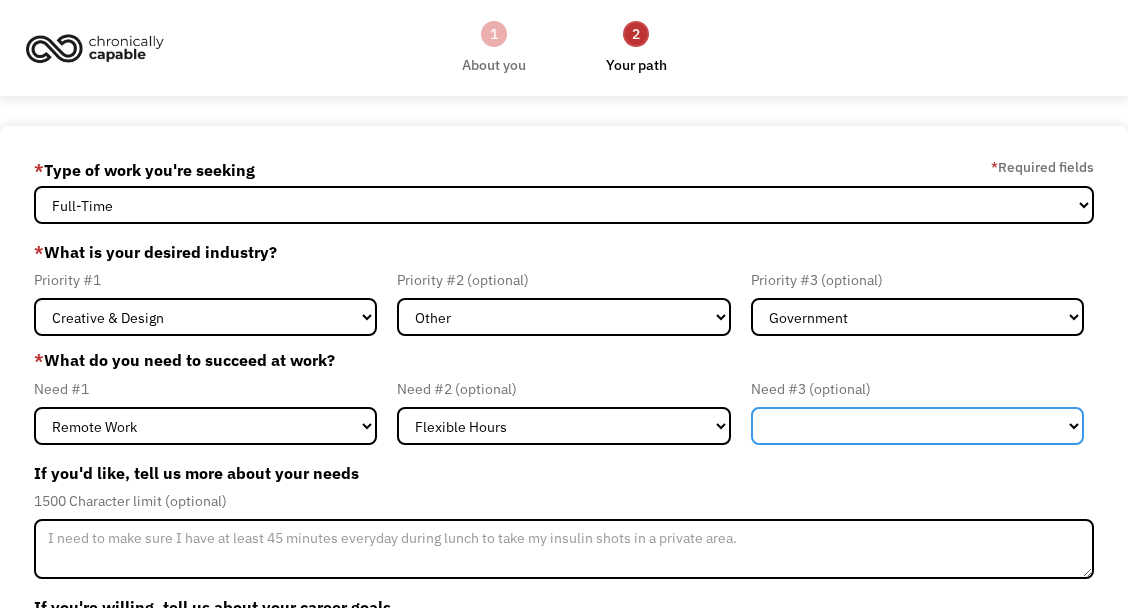 select on "On-site Accommodations" 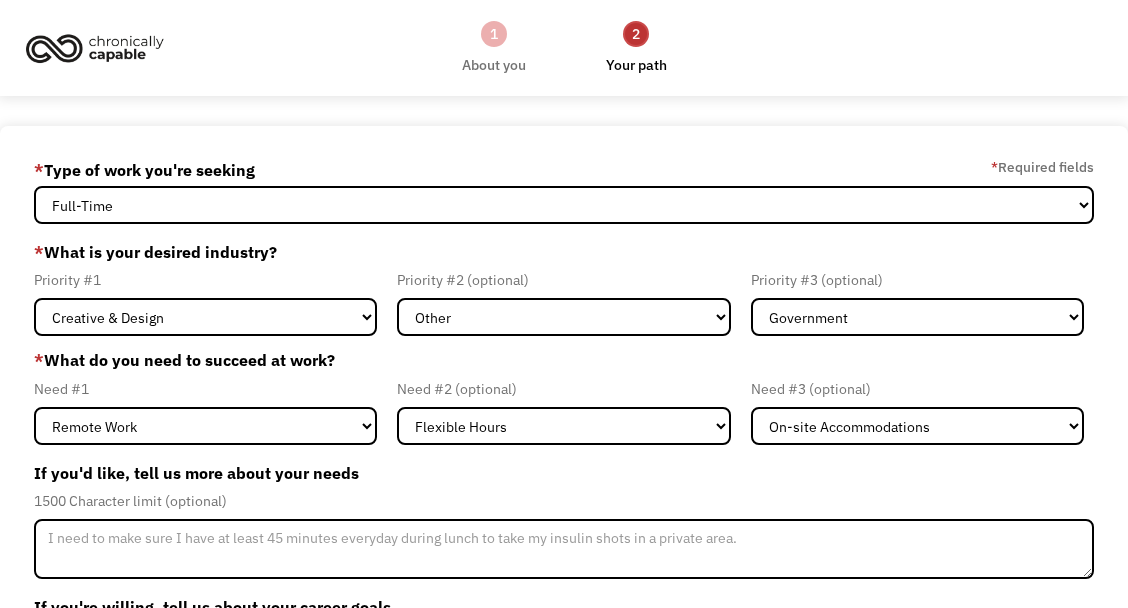 click on "If you'd like, tell us more about your needs" at bounding box center [564, 473] 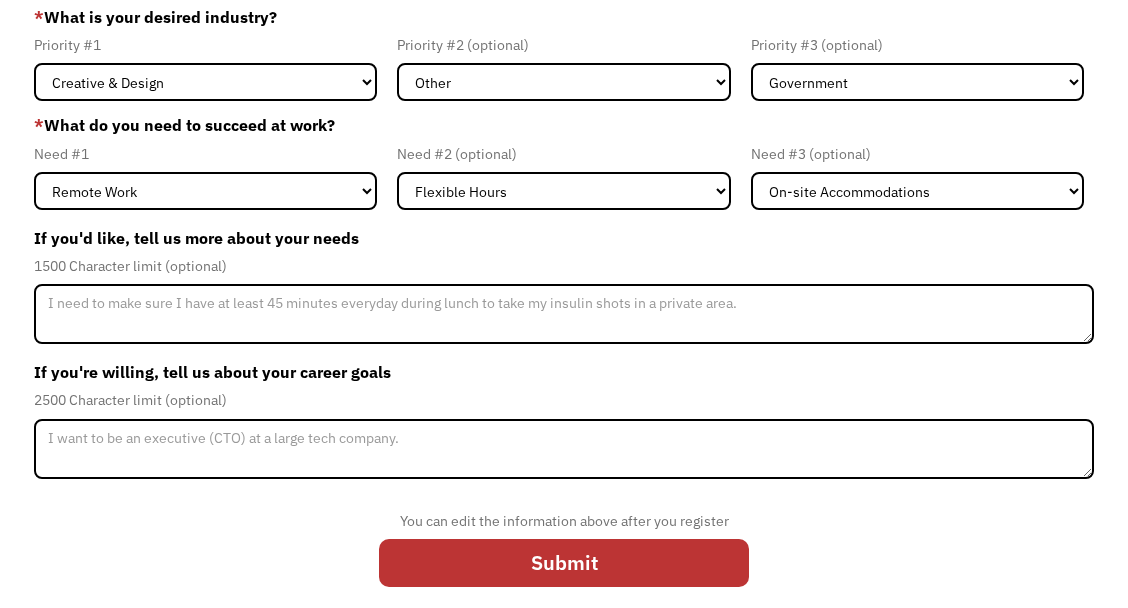 scroll, scrollTop: 254, scrollLeft: 0, axis: vertical 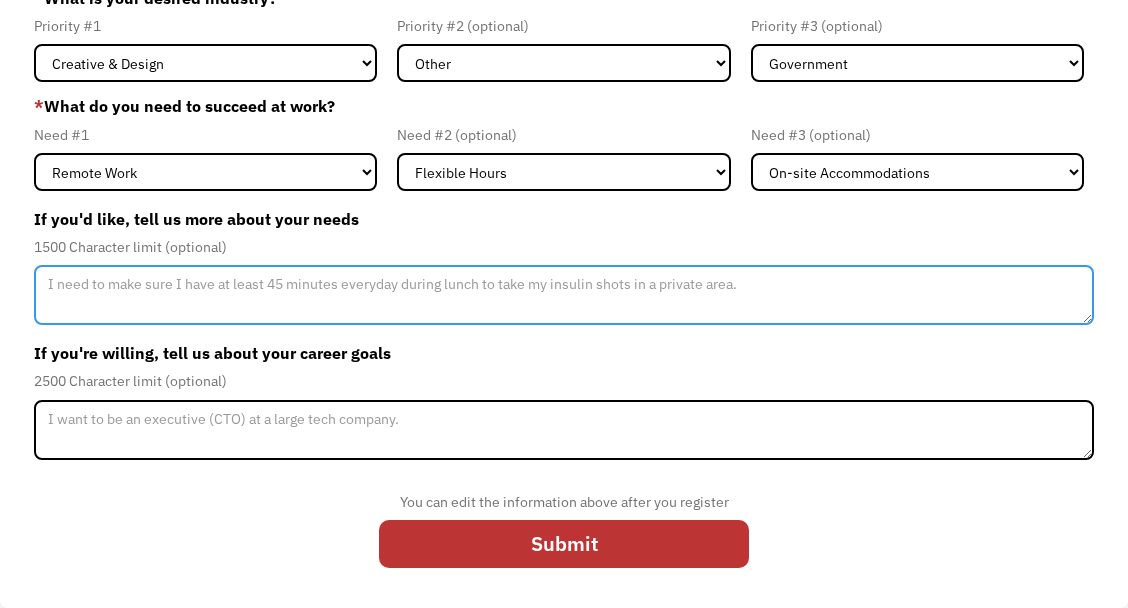 click at bounding box center [564, 295] 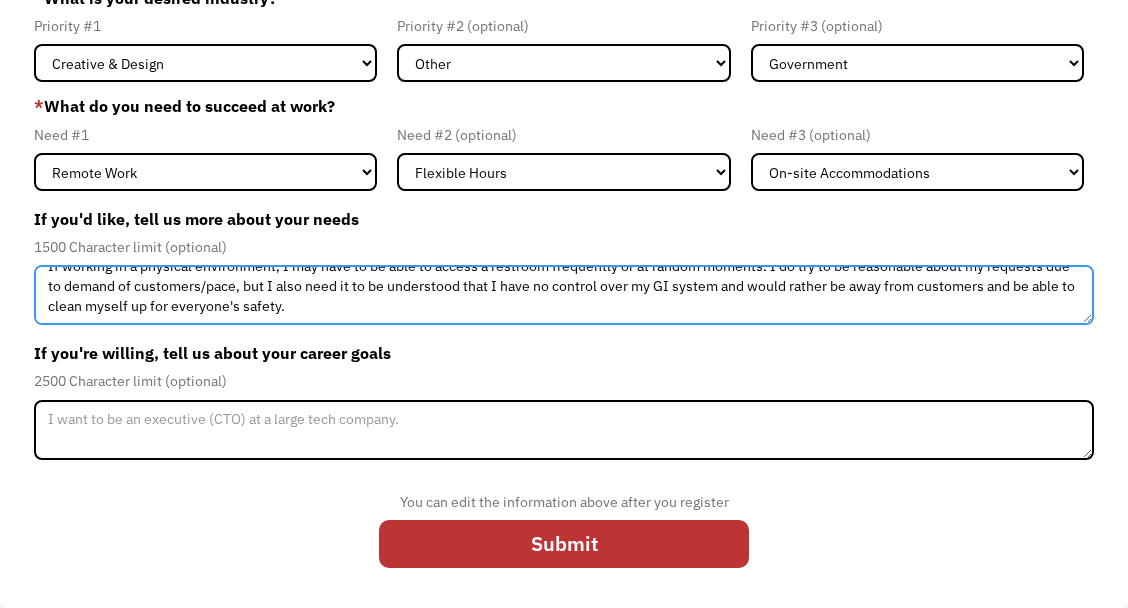 scroll, scrollTop: 20, scrollLeft: 0, axis: vertical 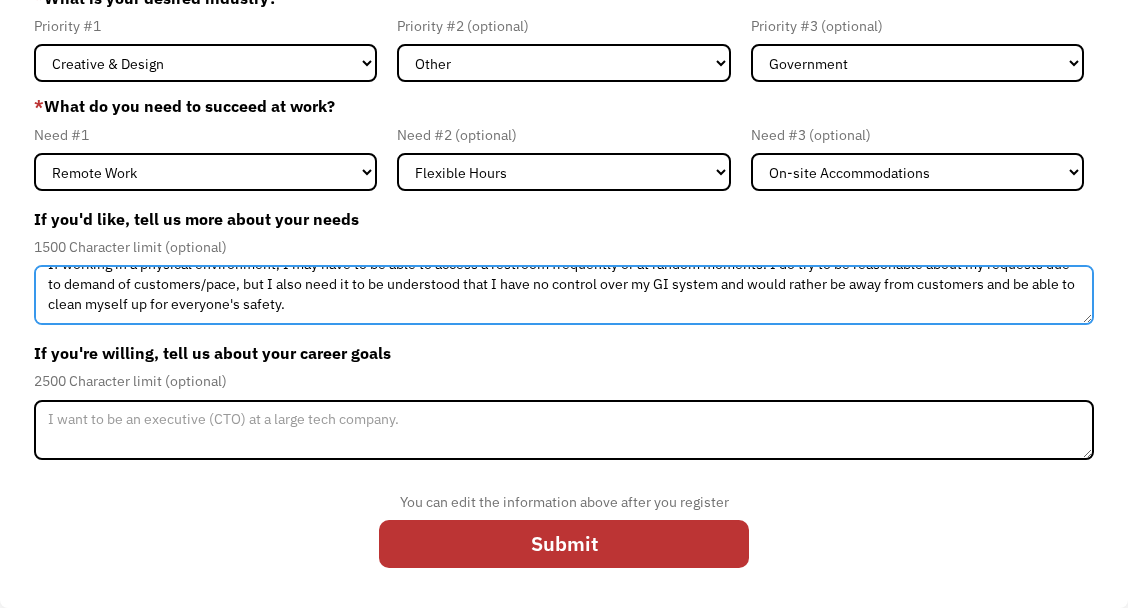 type on "If working in a physical environment, I may have to be able to access a restroom frequently or at random moments. I do try to be reasonable about my requests due to demand of customers/pace, but I also need it to be understood that I have no control over my GI system and would rather be away from customers and be able to clean myself up for everyone's safety." 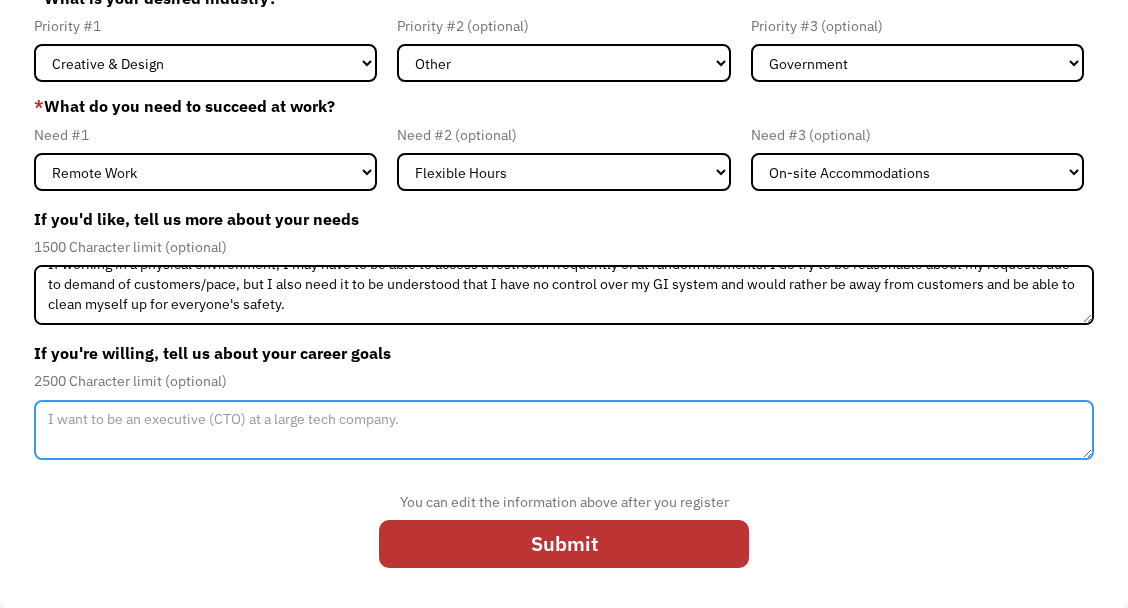 click at bounding box center (564, 430) 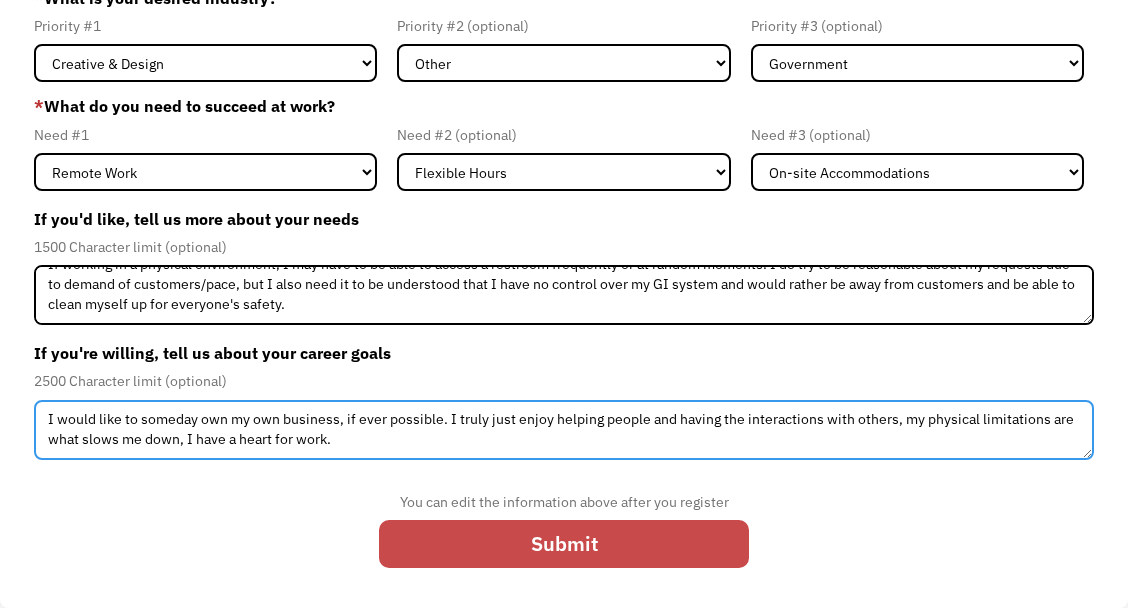 type on "I would like to someday own my own business, if ever possible. I truly just enjoy helping people and having the interactions with others, my physical limitations are what slows me down, I have a heart for work." 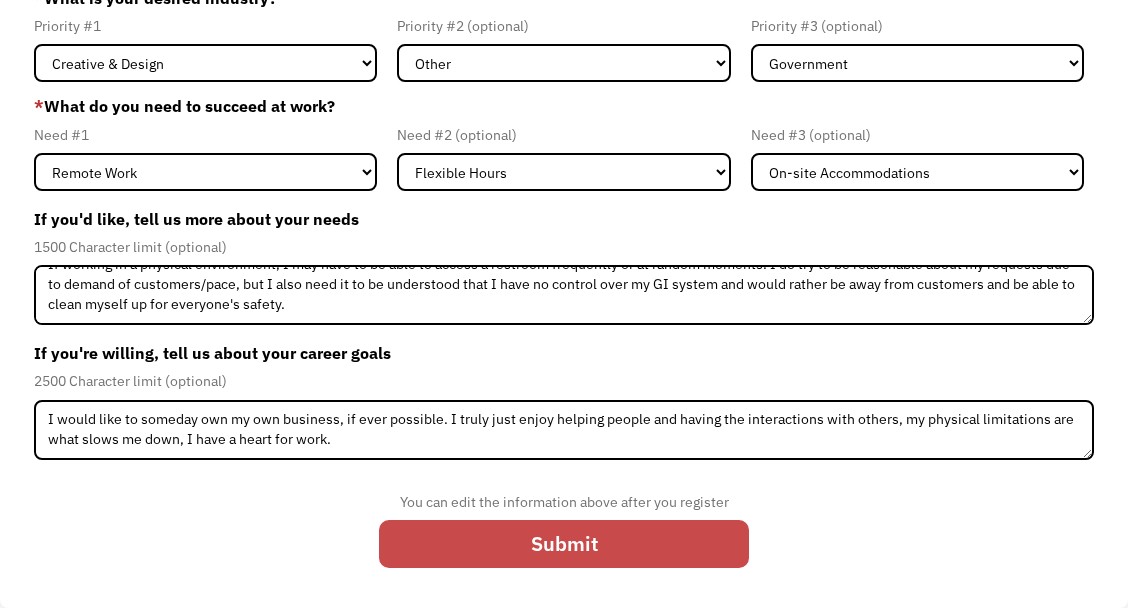 click on "Submit" at bounding box center [564, 544] 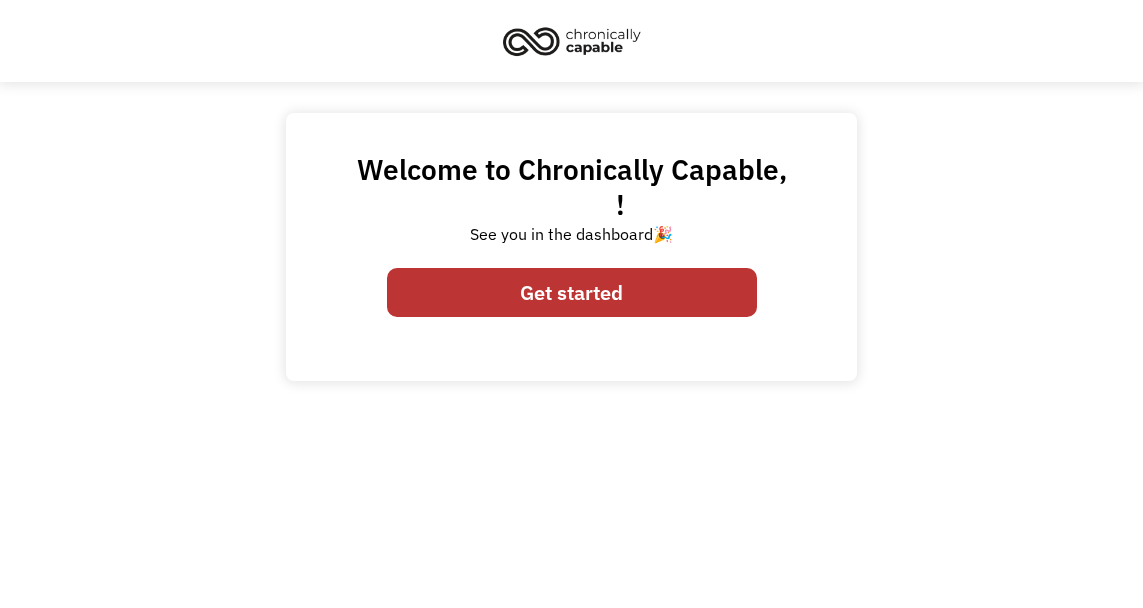 scroll, scrollTop: 0, scrollLeft: 0, axis: both 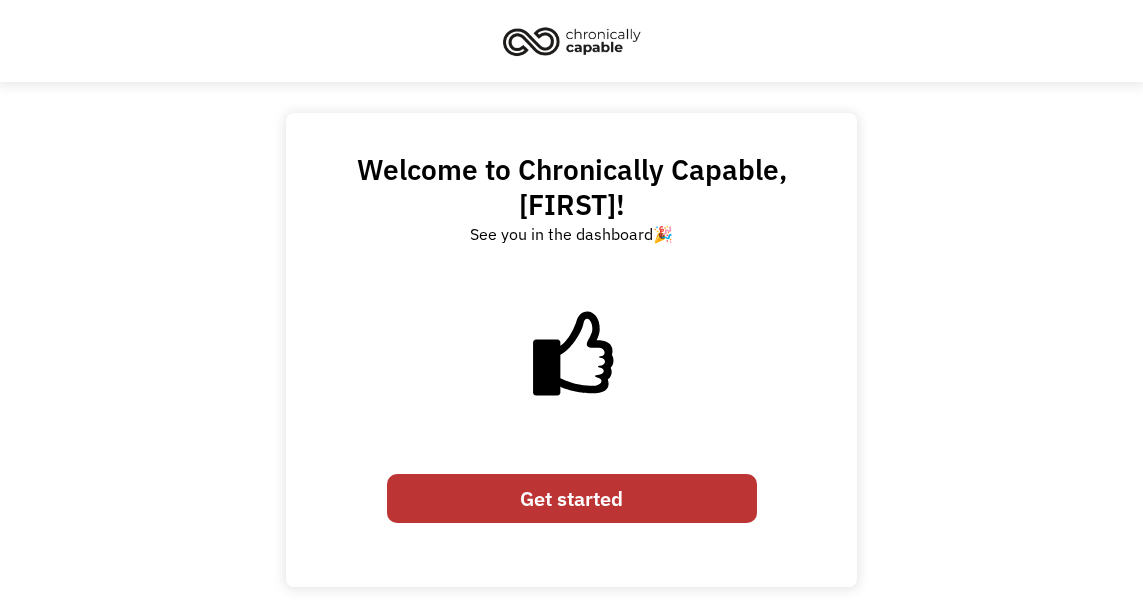 click on "Get started" at bounding box center [572, 498] 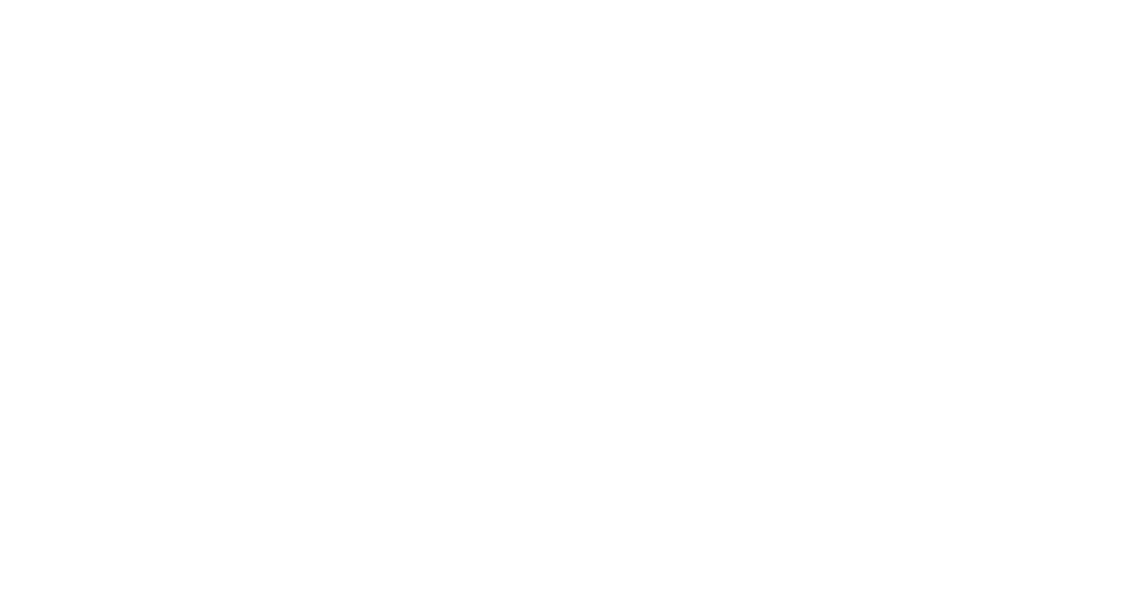 scroll, scrollTop: 0, scrollLeft: 0, axis: both 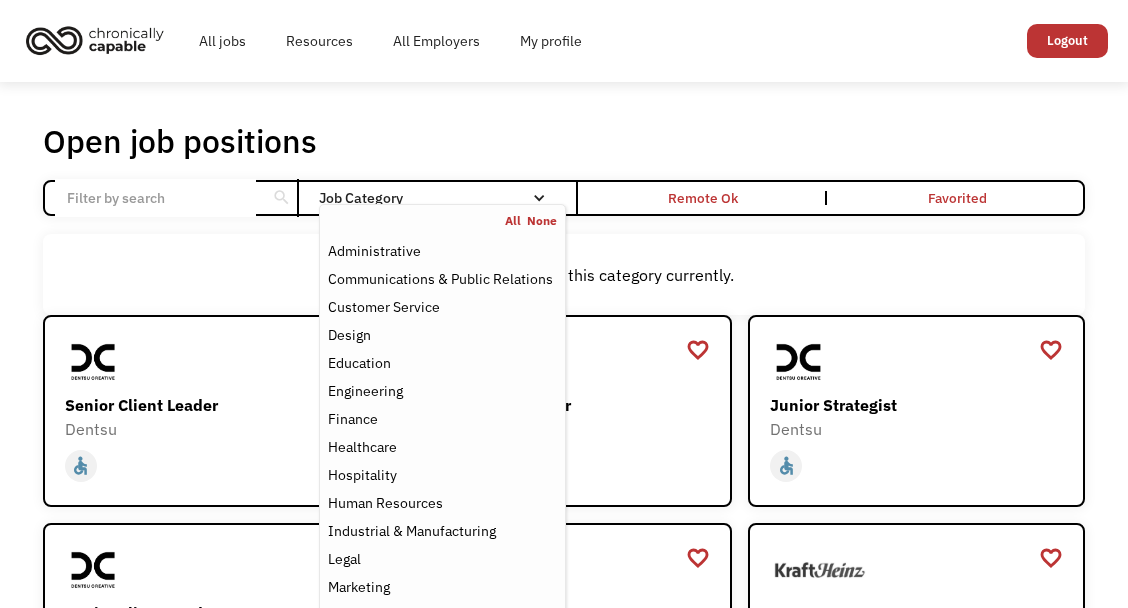 click on "Job Category" at bounding box center [442, 198] 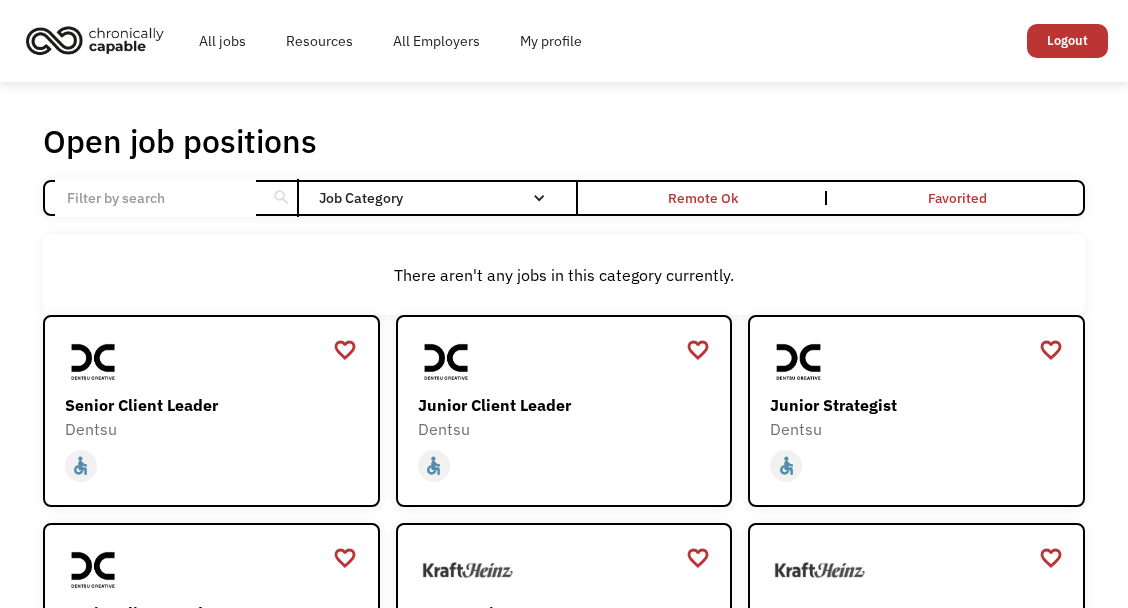 click on "Job Category" at bounding box center (442, 198) 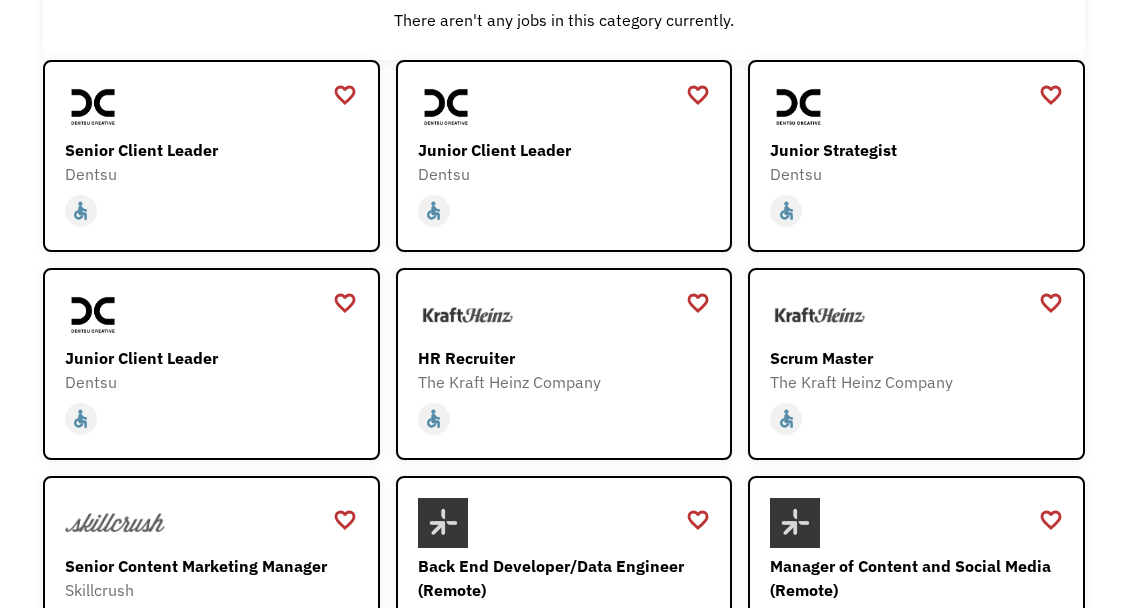 scroll, scrollTop: 0, scrollLeft: 0, axis: both 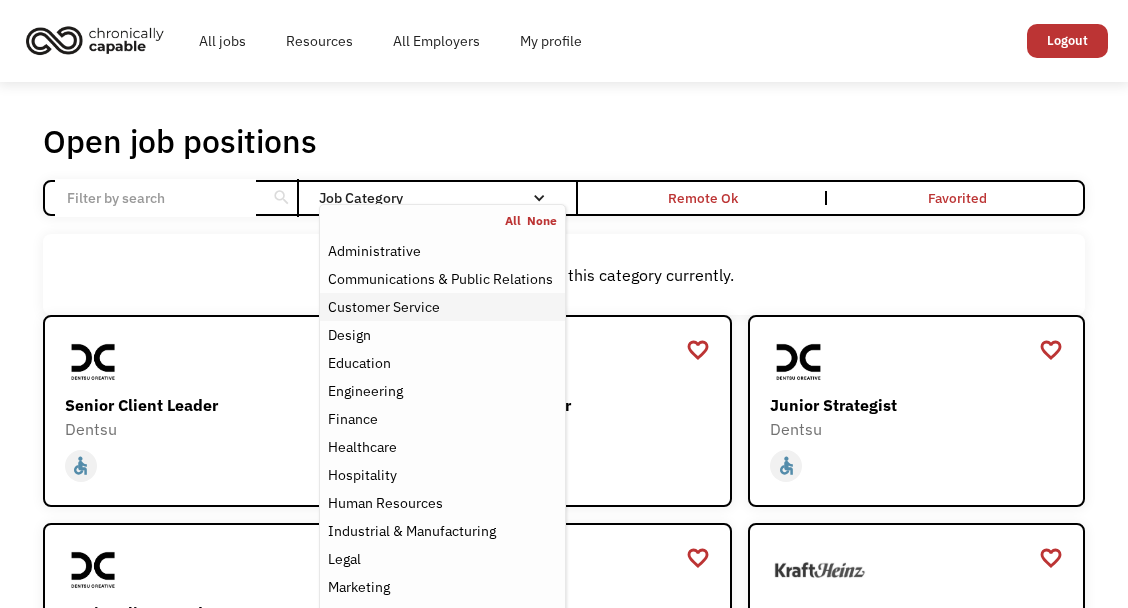 click on "Customer Service" at bounding box center [384, 307] 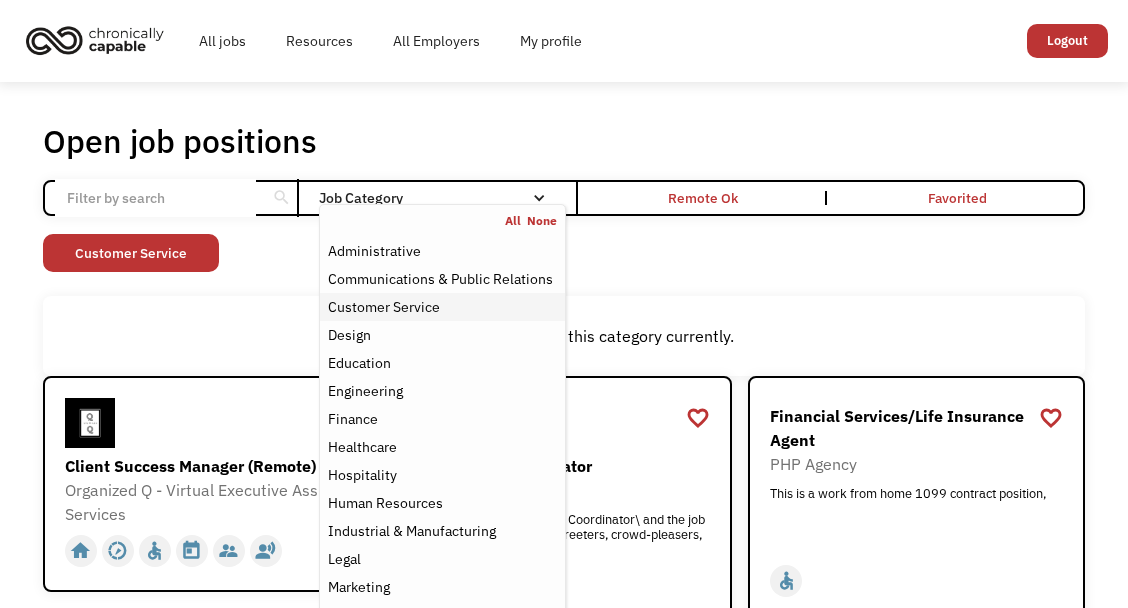 click on "Customer Service" at bounding box center (384, 307) 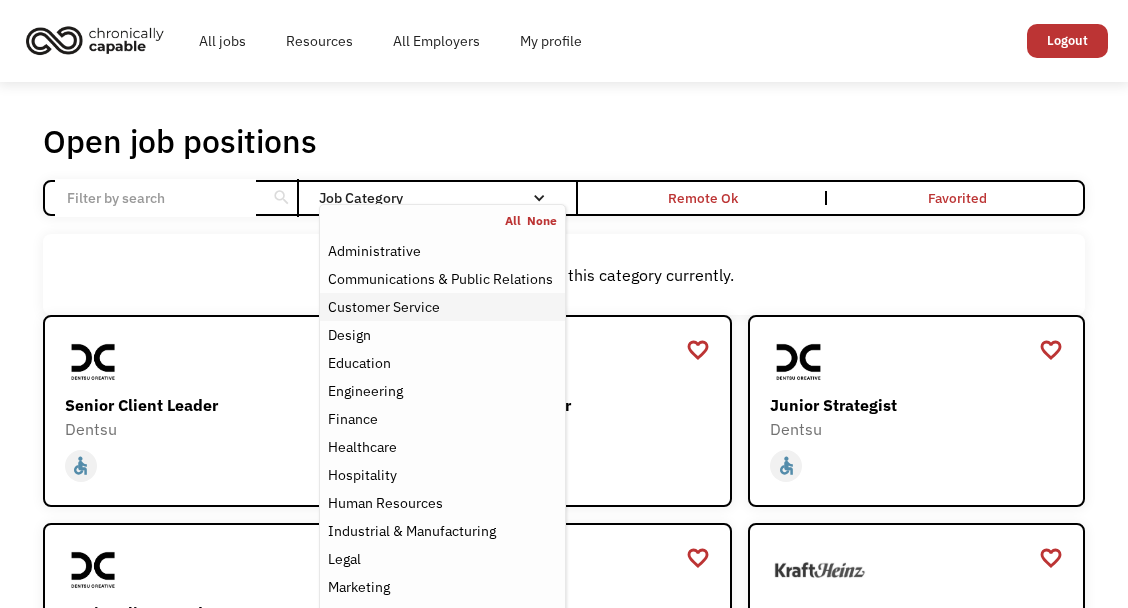 click on "Customer Service" at bounding box center [384, 307] 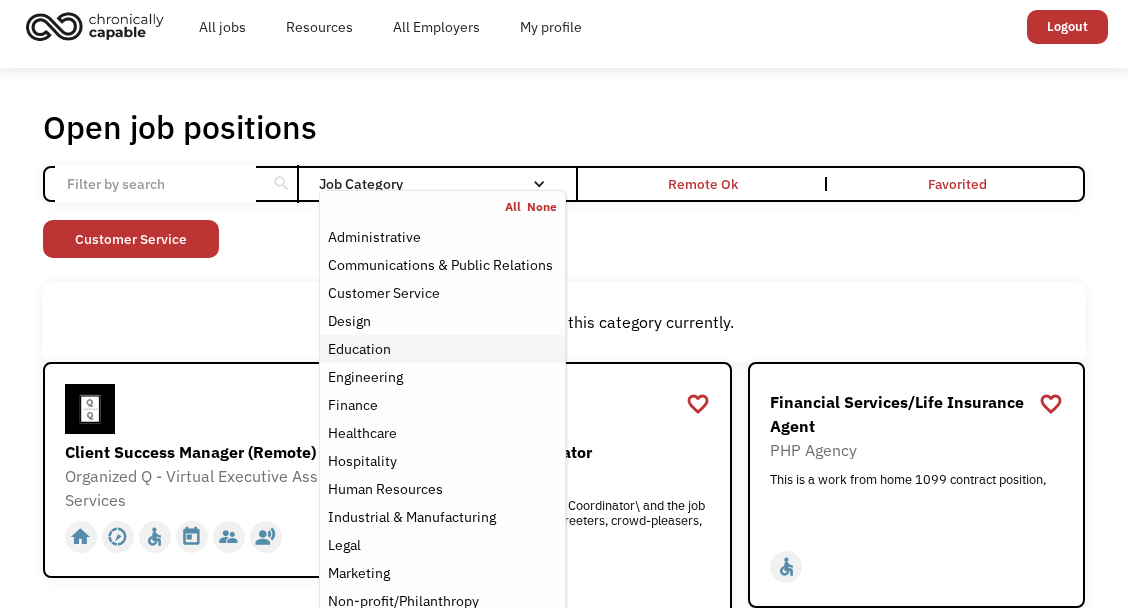 scroll, scrollTop: 100, scrollLeft: 0, axis: vertical 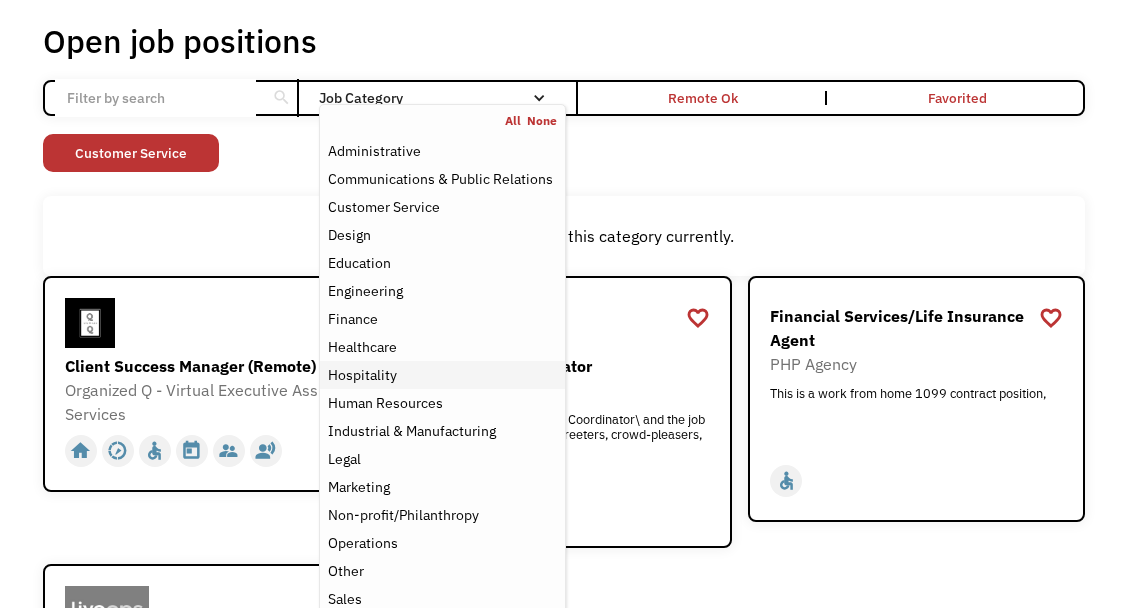 click on "Hospitality" at bounding box center [362, 375] 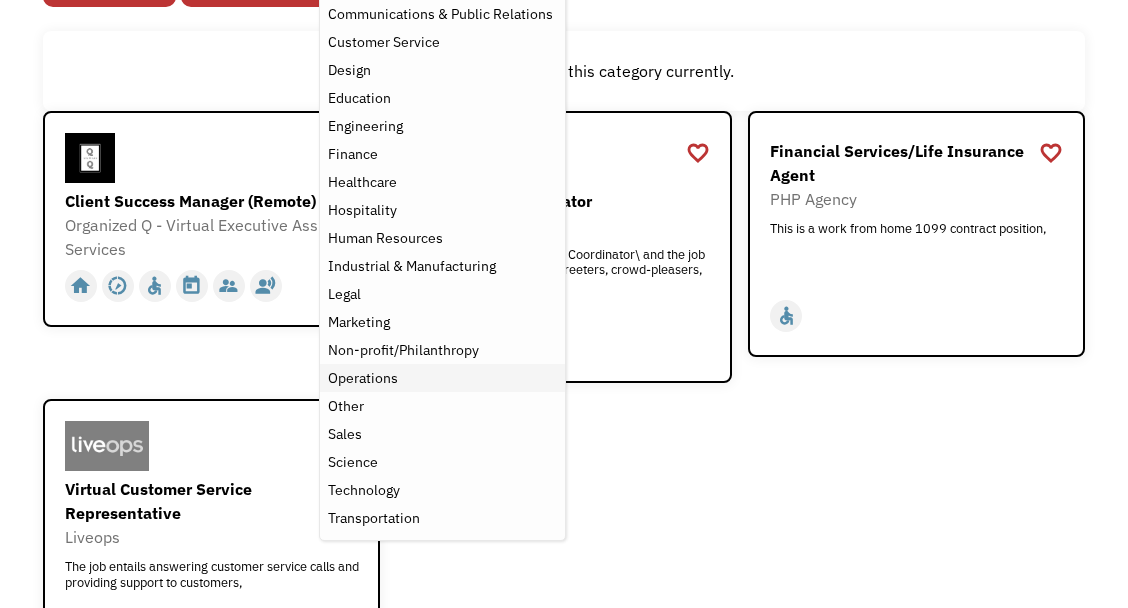 scroll, scrollTop: 300, scrollLeft: 0, axis: vertical 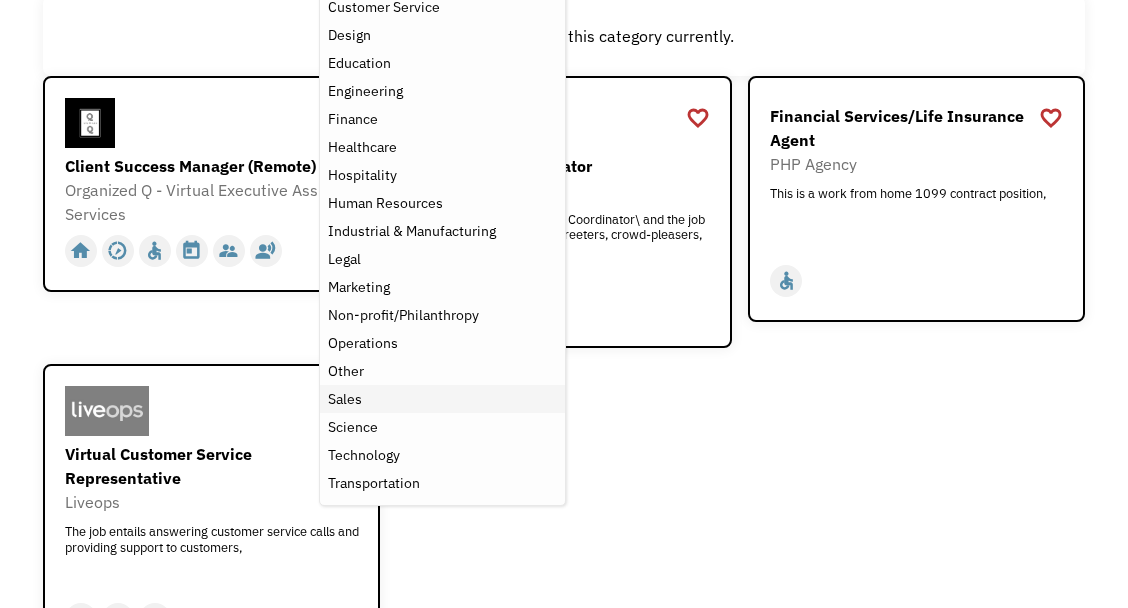 click on "Sales" at bounding box center [345, 399] 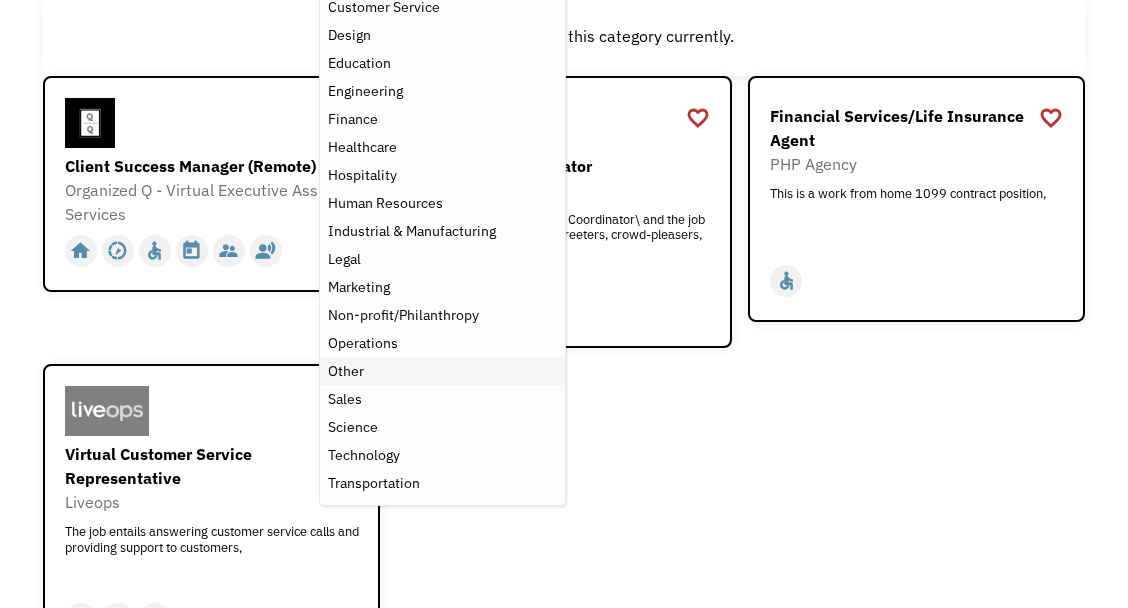 click on "Other" at bounding box center (346, 371) 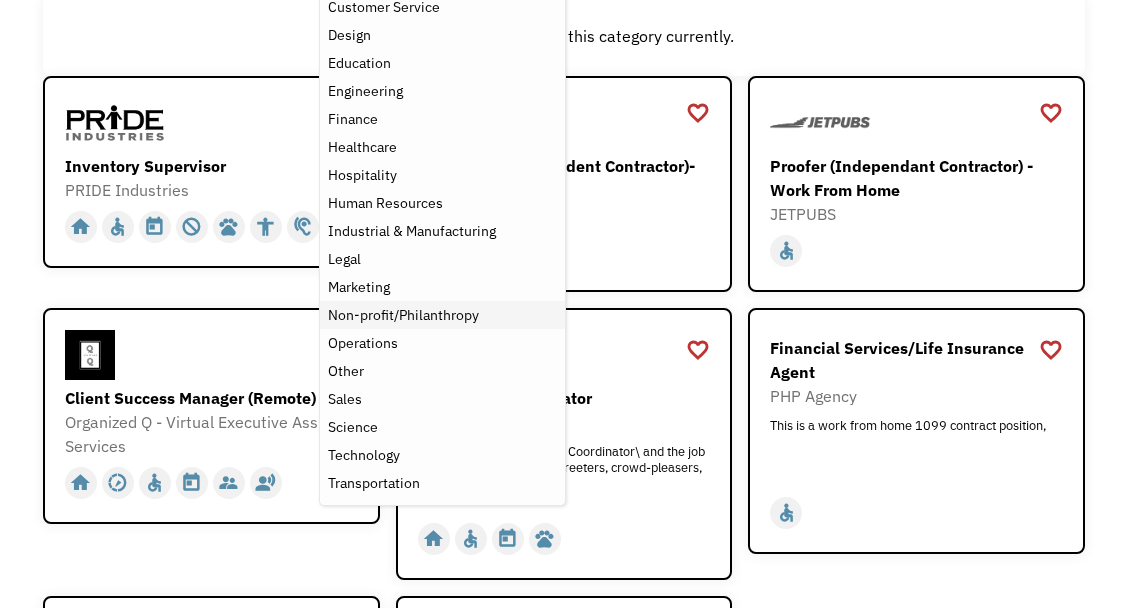 click on "Non-profit/Philanthropy" at bounding box center [403, 315] 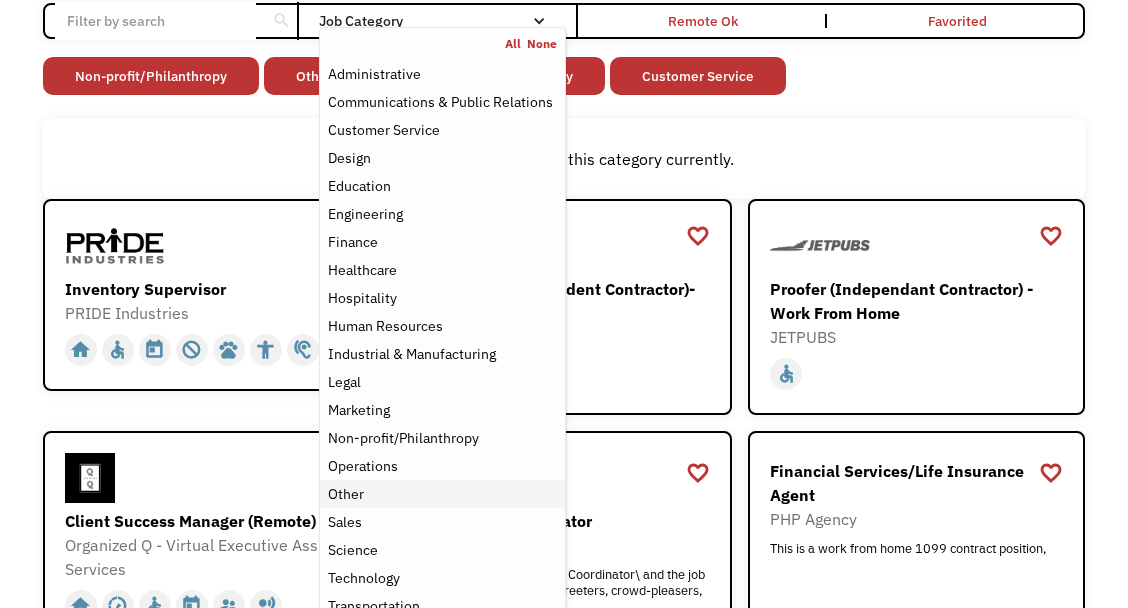 scroll, scrollTop: 0, scrollLeft: 0, axis: both 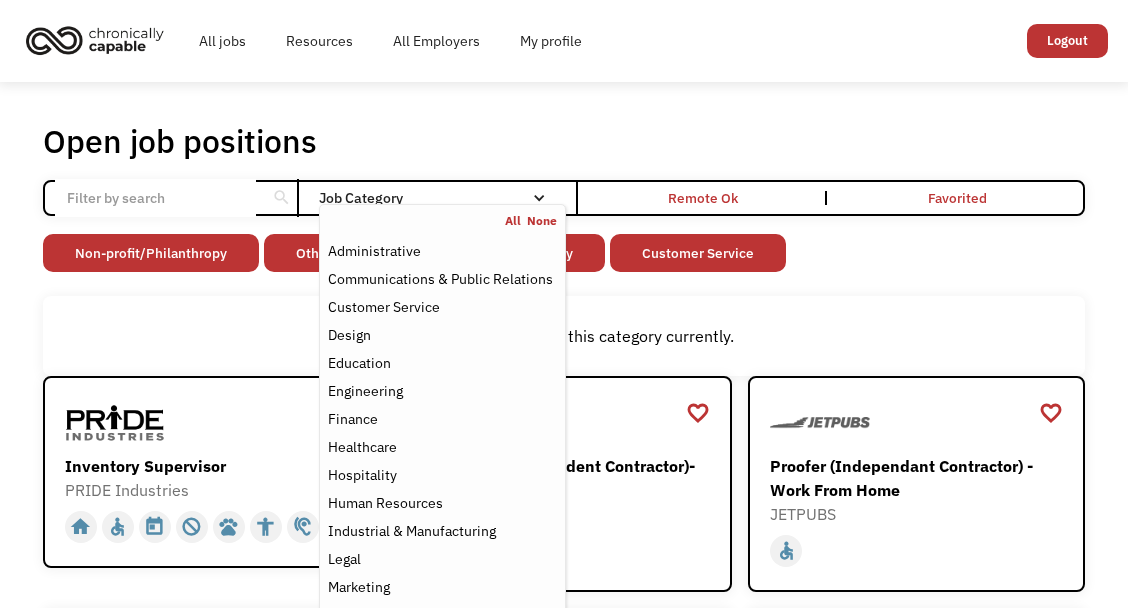 click at bounding box center [539, 198] 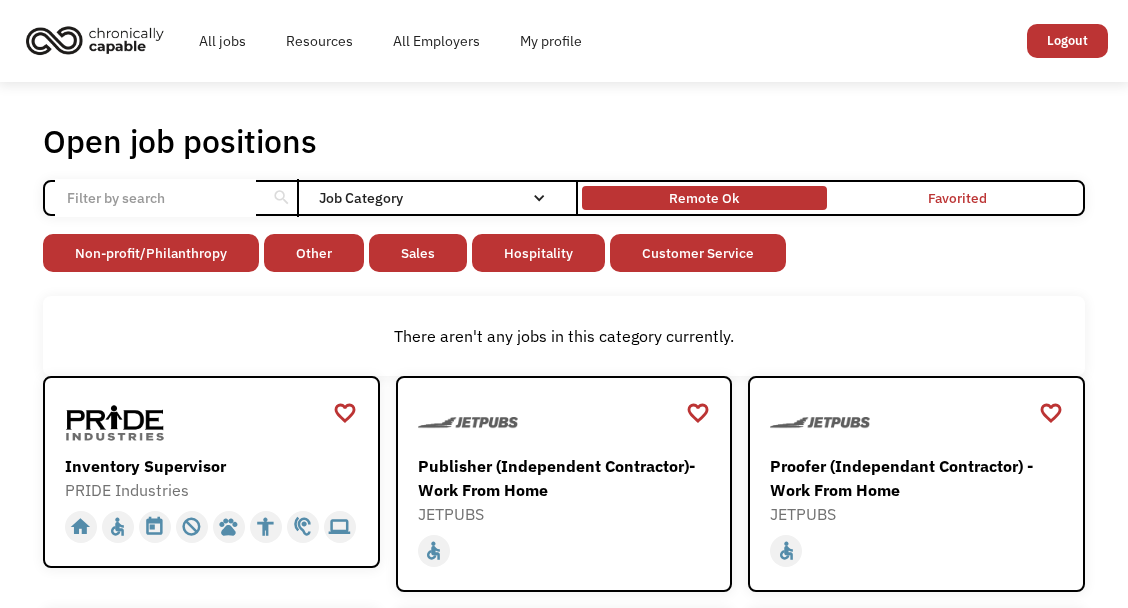 click on "Remote Ok" at bounding box center (704, 198) 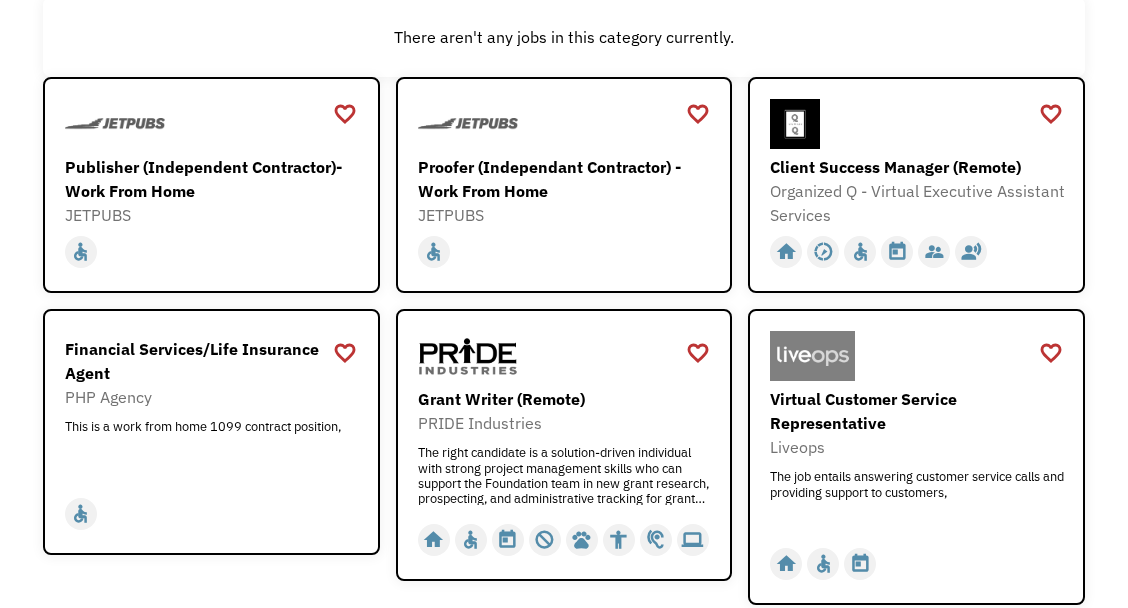 scroll, scrollTop: 300, scrollLeft: 0, axis: vertical 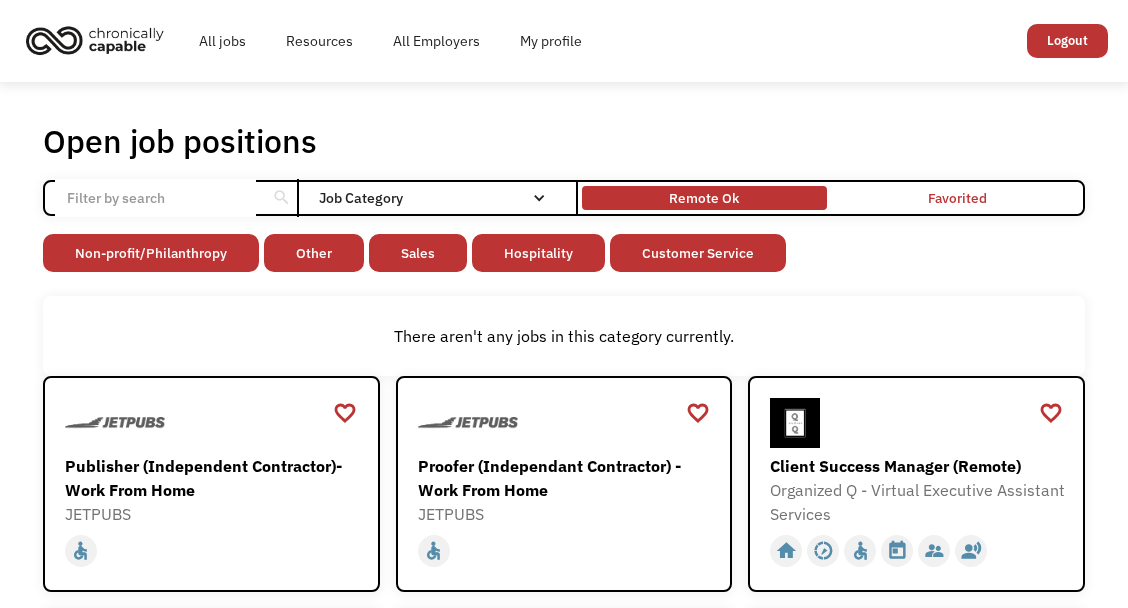 click on "Remote Ok" at bounding box center [704, 198] 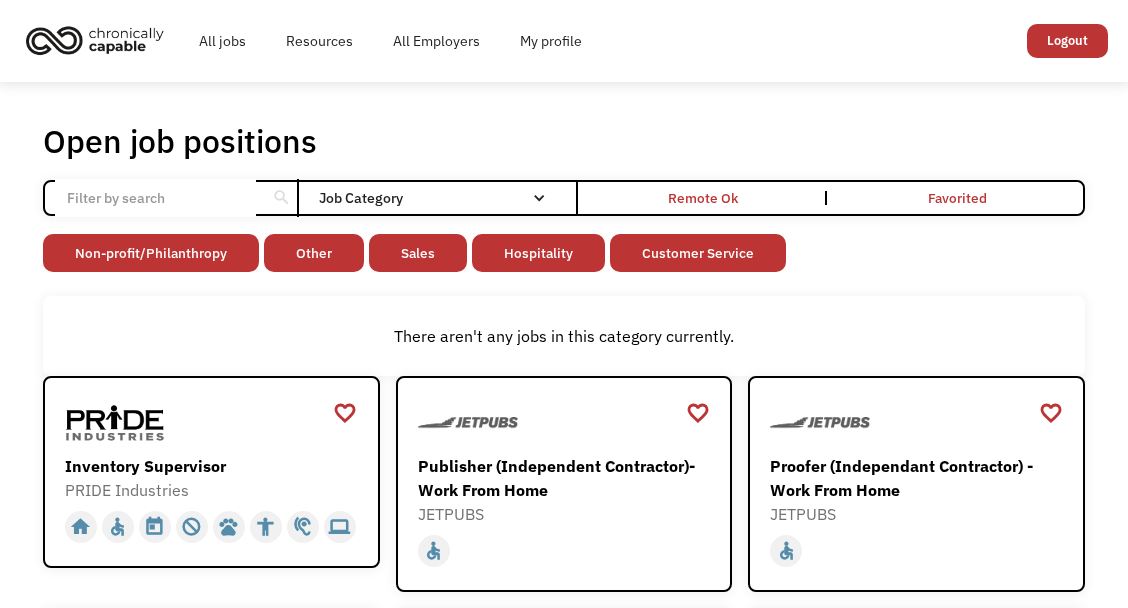 click at bounding box center [156, 198] 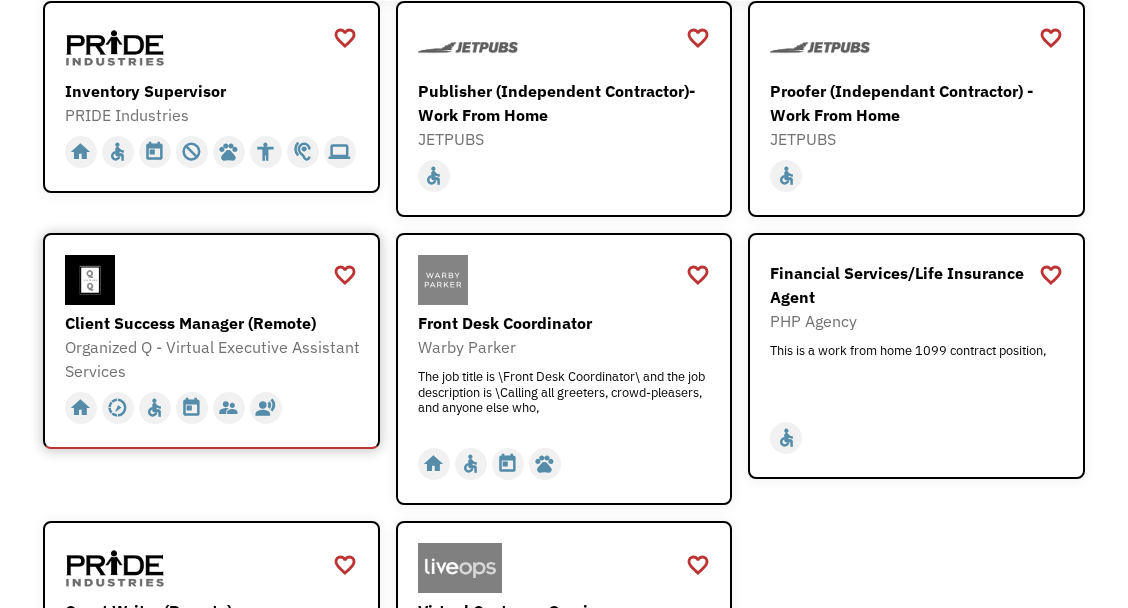 scroll, scrollTop: 400, scrollLeft: 0, axis: vertical 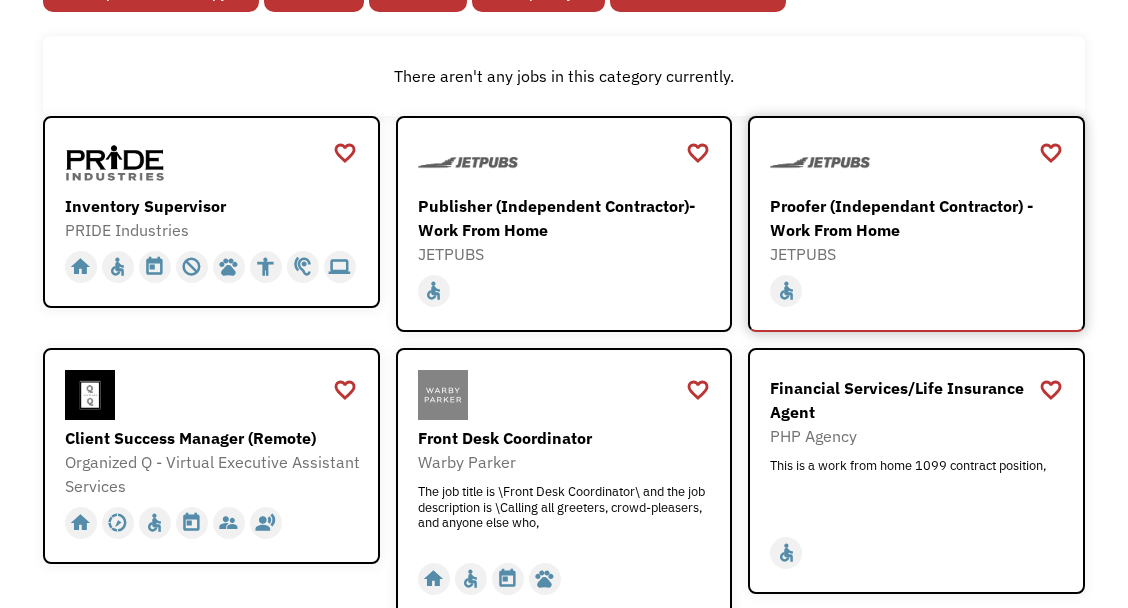 click on "JETPUBS" at bounding box center (919, 254) 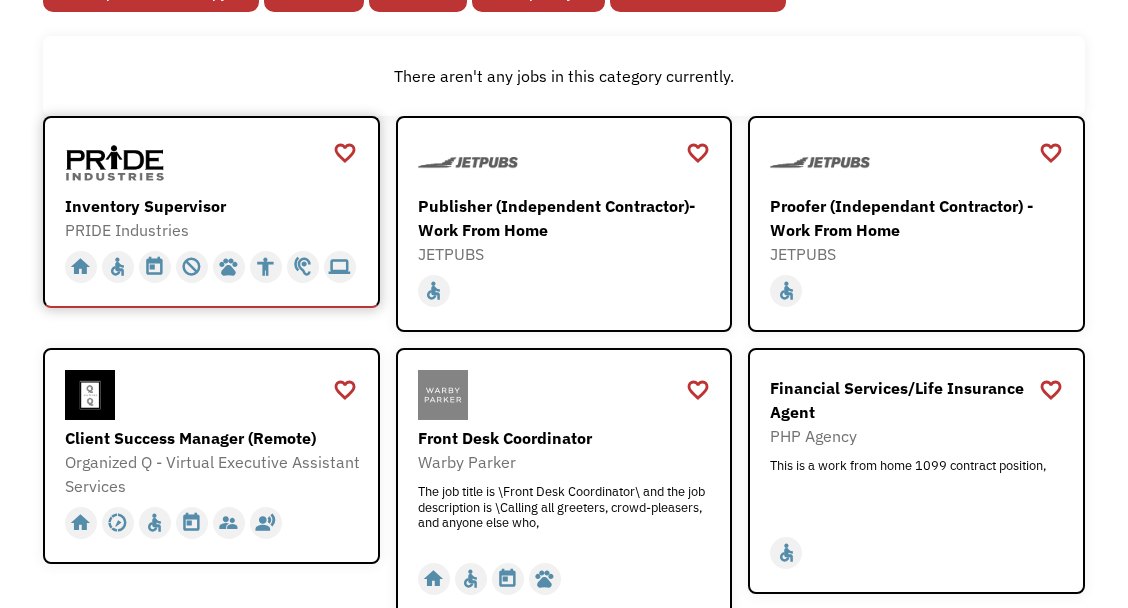 click at bounding box center (214, 163) 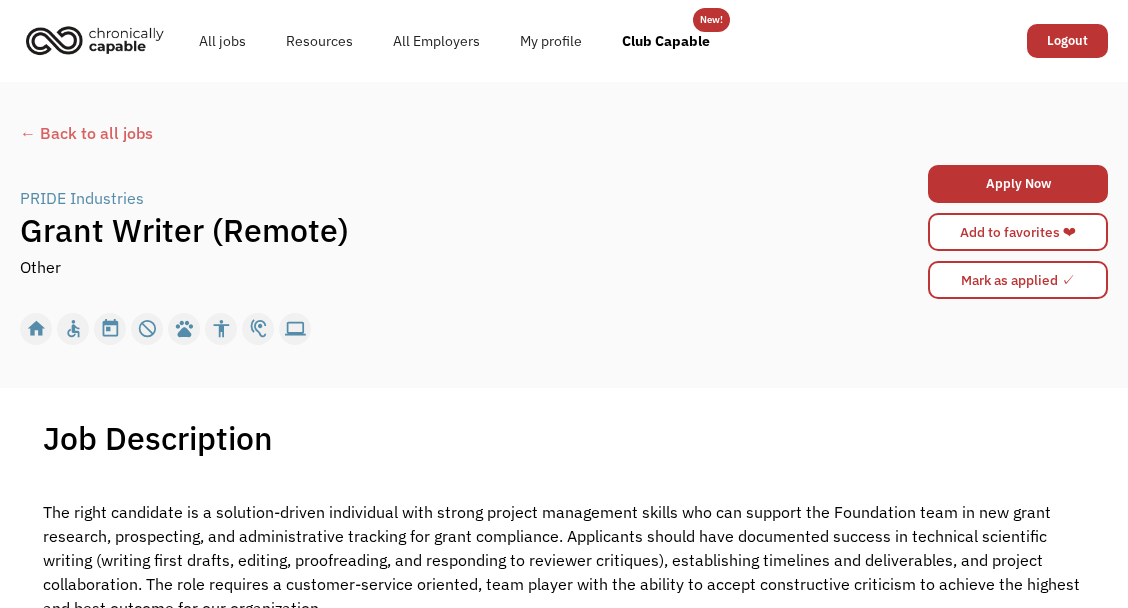 scroll, scrollTop: 0, scrollLeft: 0, axis: both 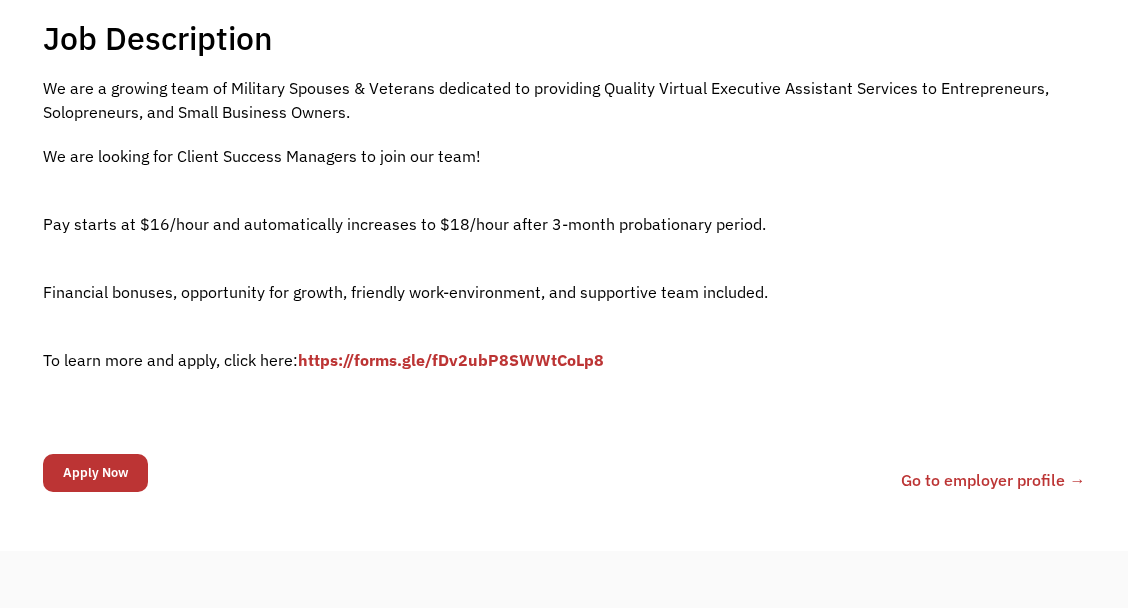 click on "https://forms.gle/fDv2ubP8SWWtCoLp8" at bounding box center [451, 360] 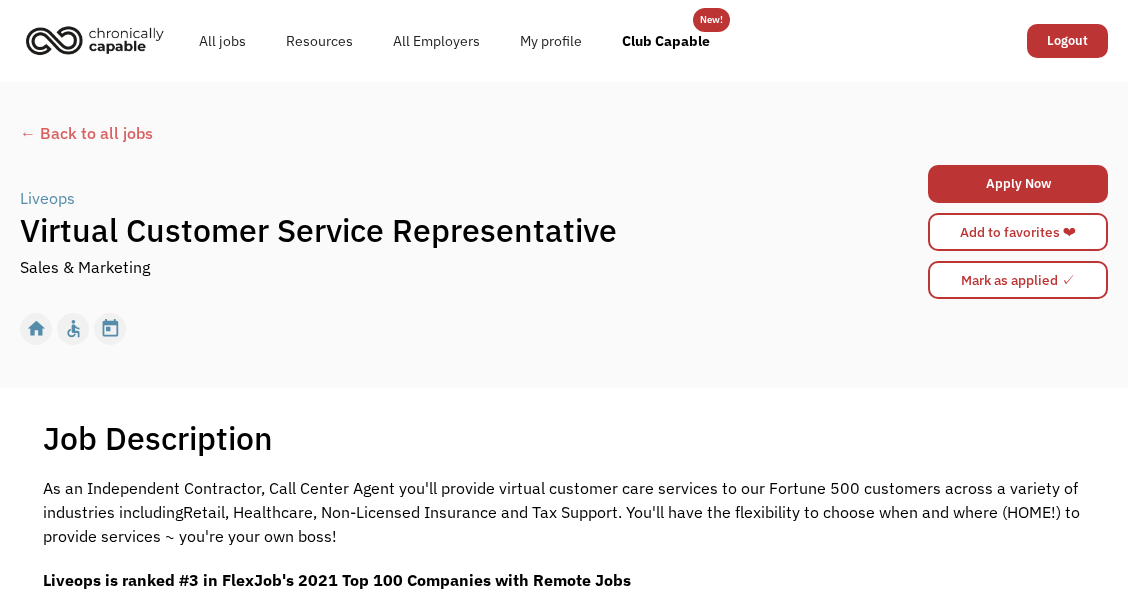 scroll, scrollTop: 0, scrollLeft: 0, axis: both 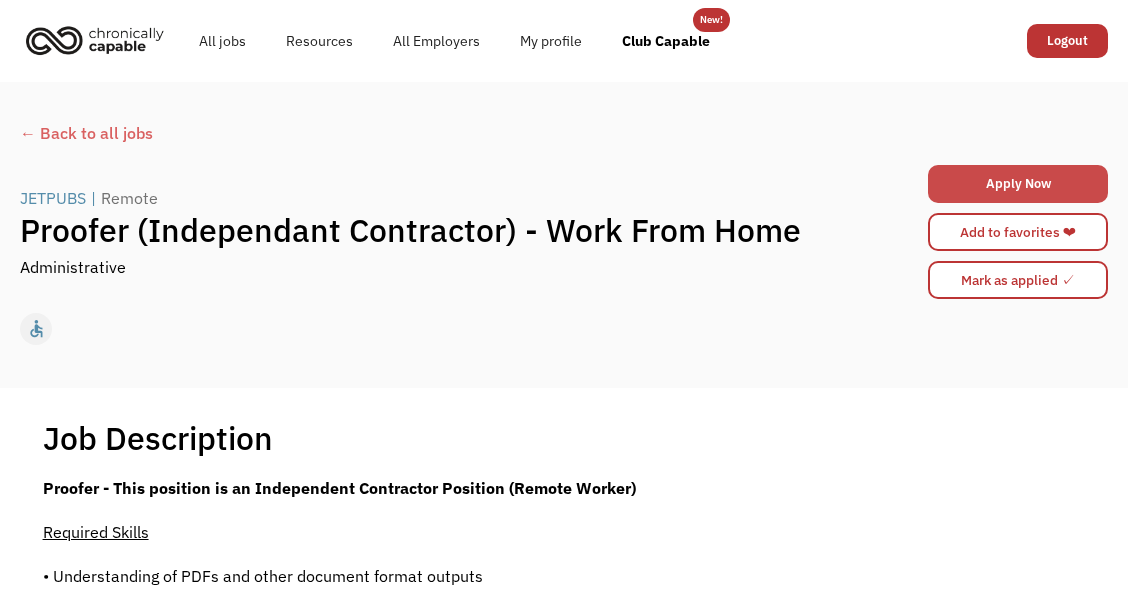 click on "Apply Now" at bounding box center [1018, 184] 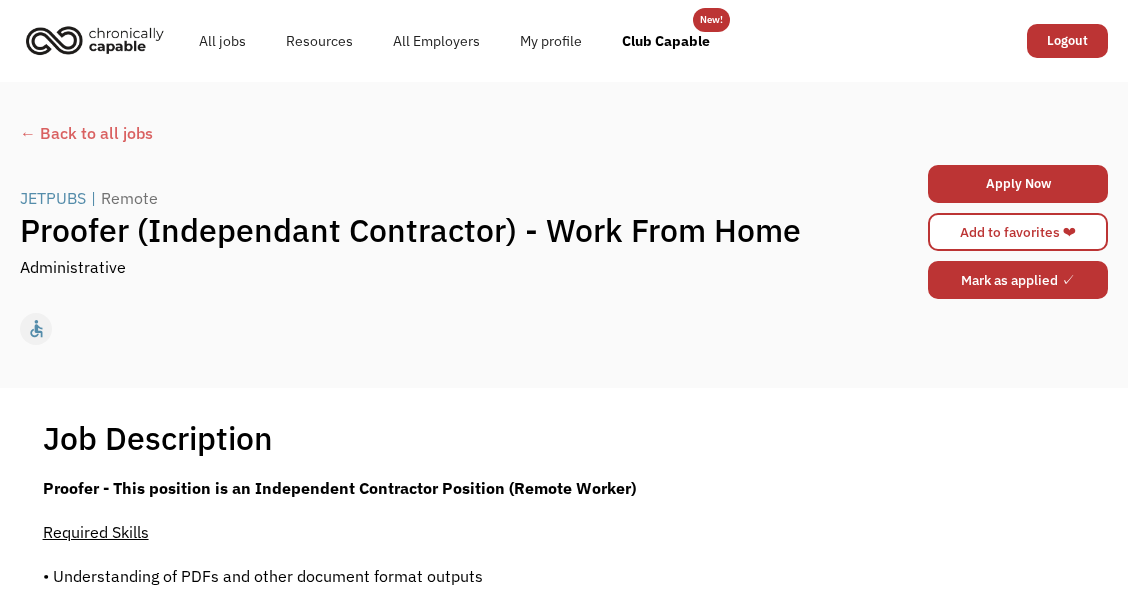 click on "Mark as applied ✓" at bounding box center (1018, 280) 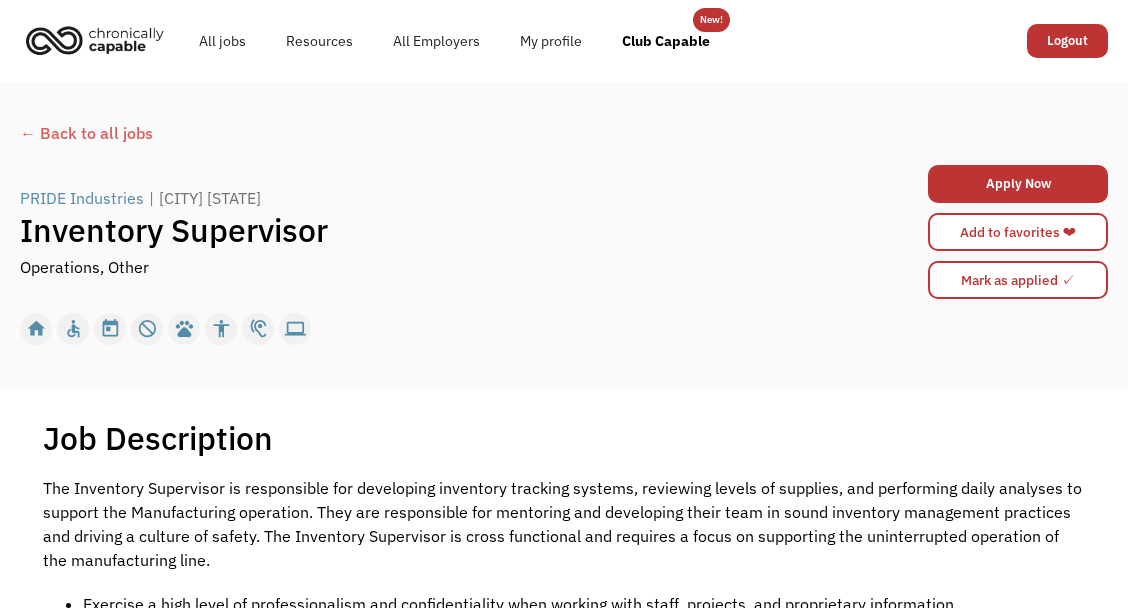 scroll, scrollTop: 0, scrollLeft: 0, axis: both 